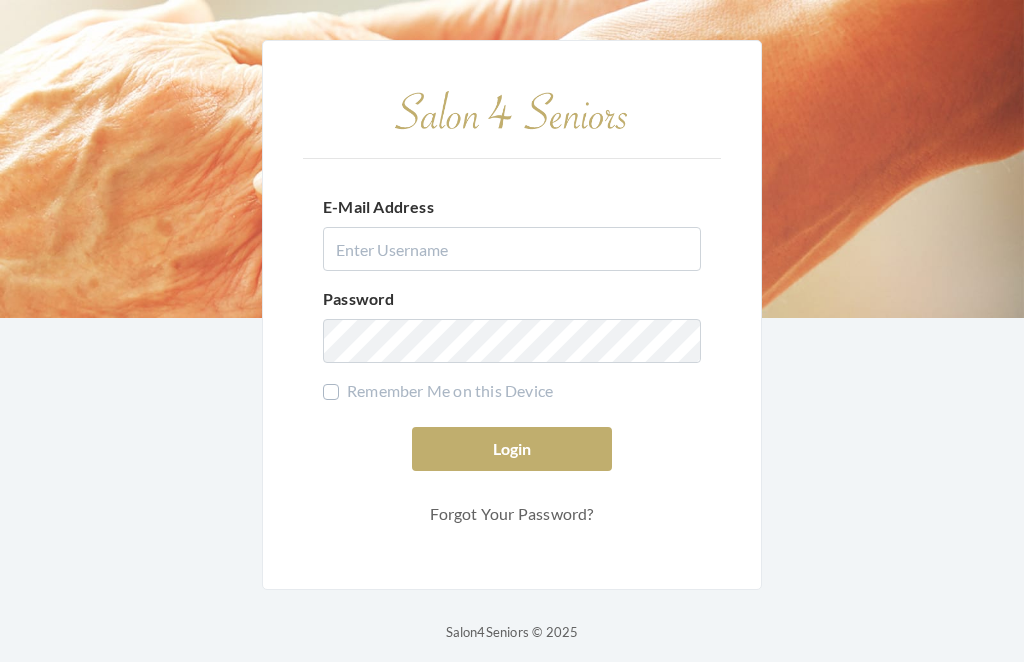 scroll, scrollTop: 0, scrollLeft: 0, axis: both 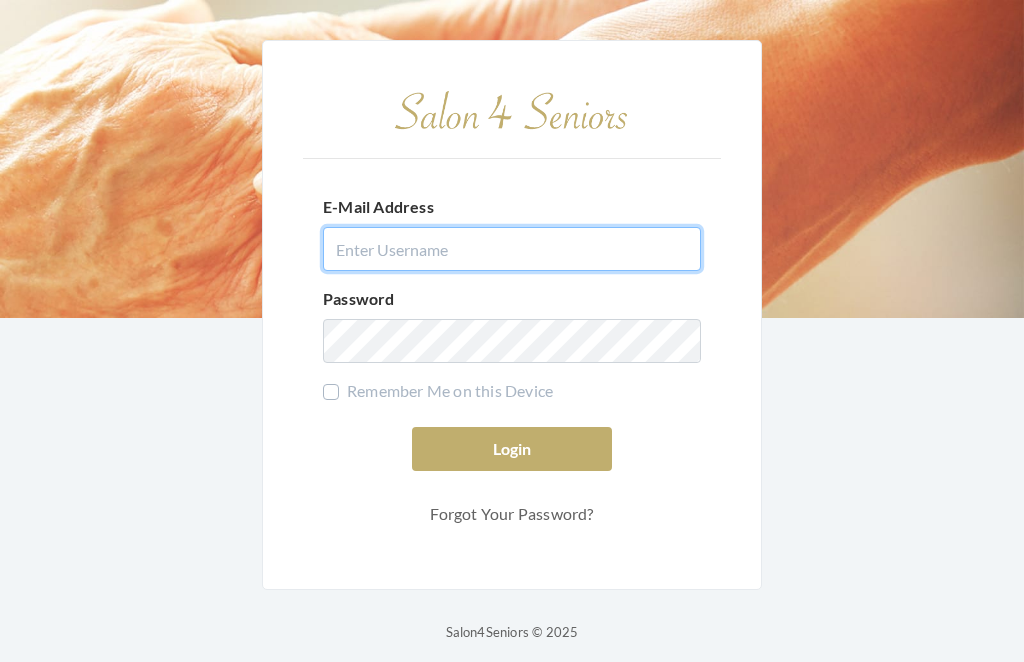 type on "[EMAIL_ADDRESS][DOMAIN_NAME]" 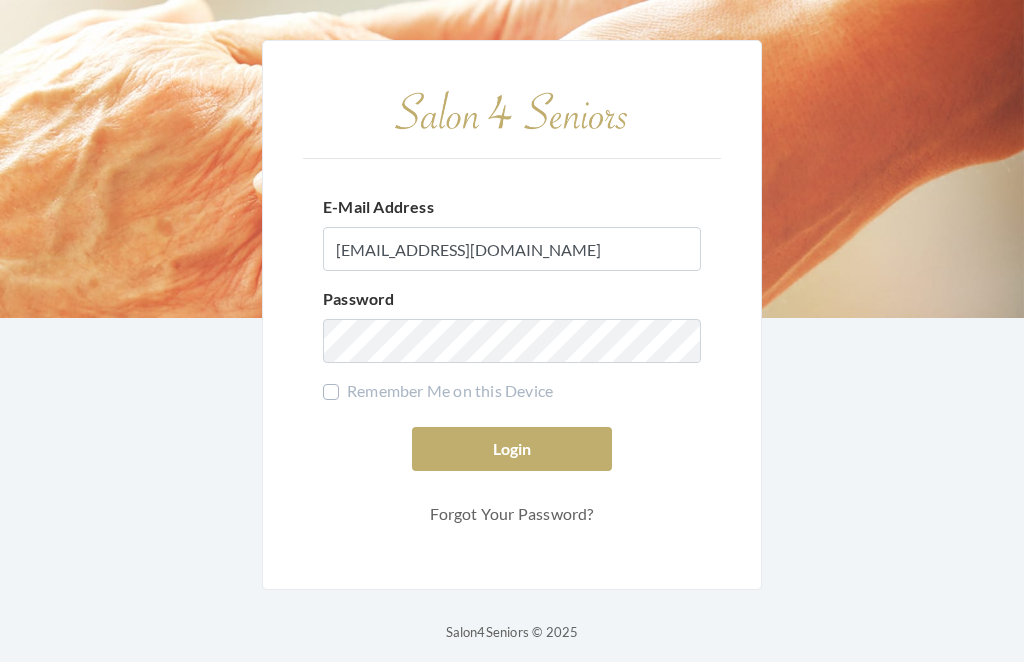 click on "Login" at bounding box center (512, 449) 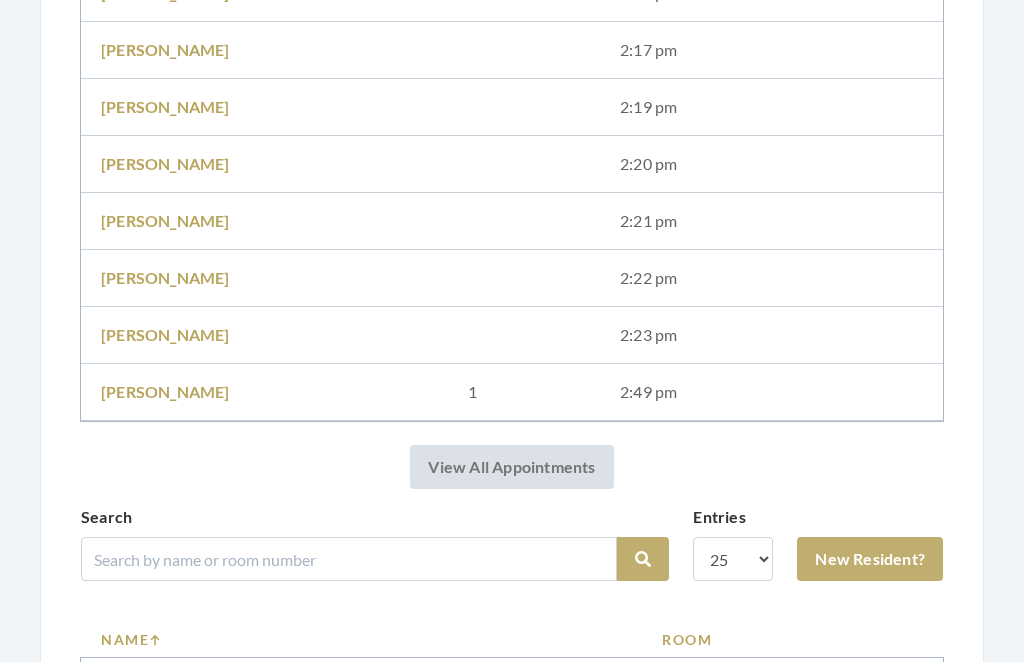 scroll, scrollTop: 1681, scrollLeft: 0, axis: vertical 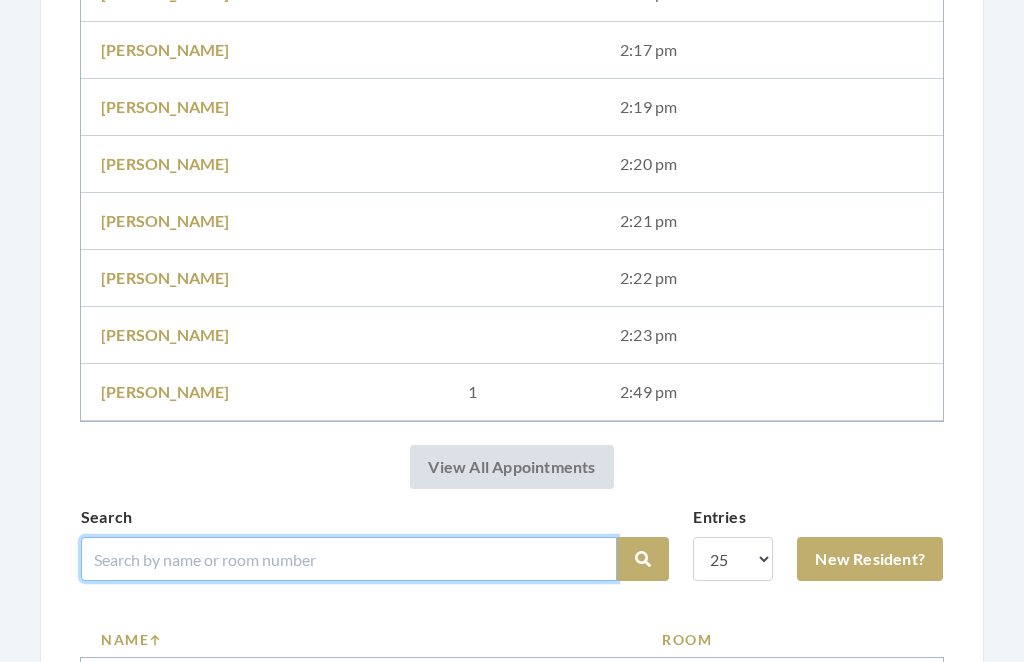 click at bounding box center [349, 559] 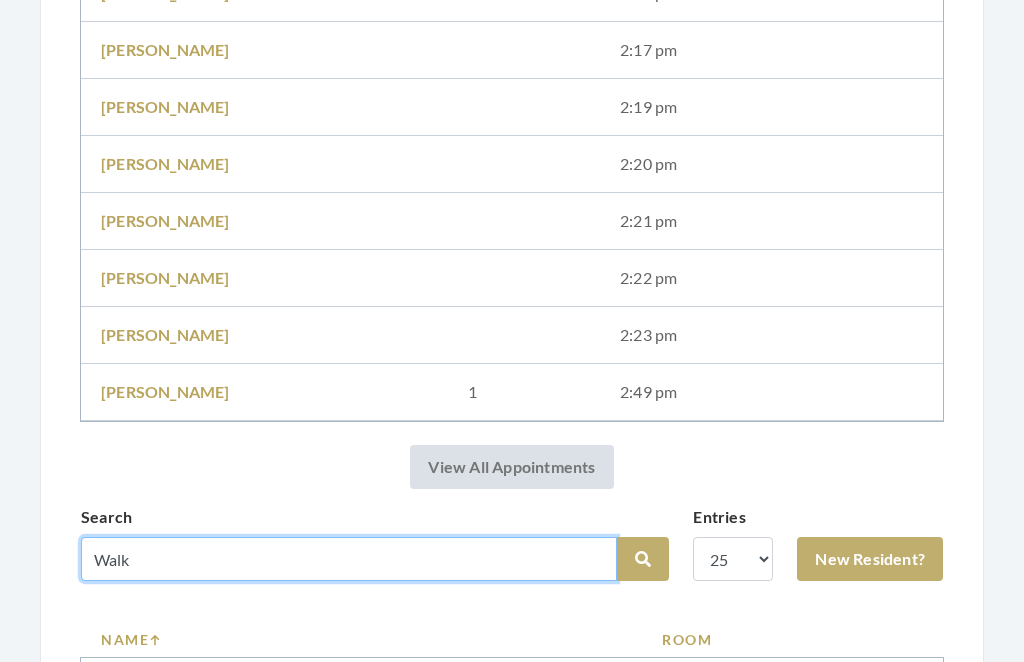 type on "Walk" 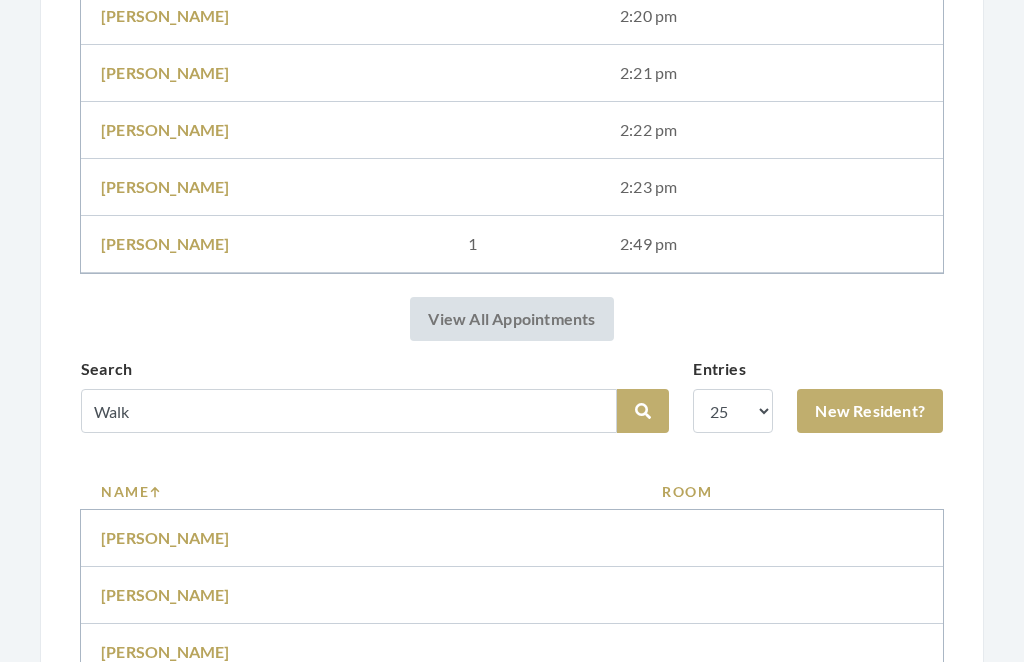 scroll, scrollTop: 1829, scrollLeft: 0, axis: vertical 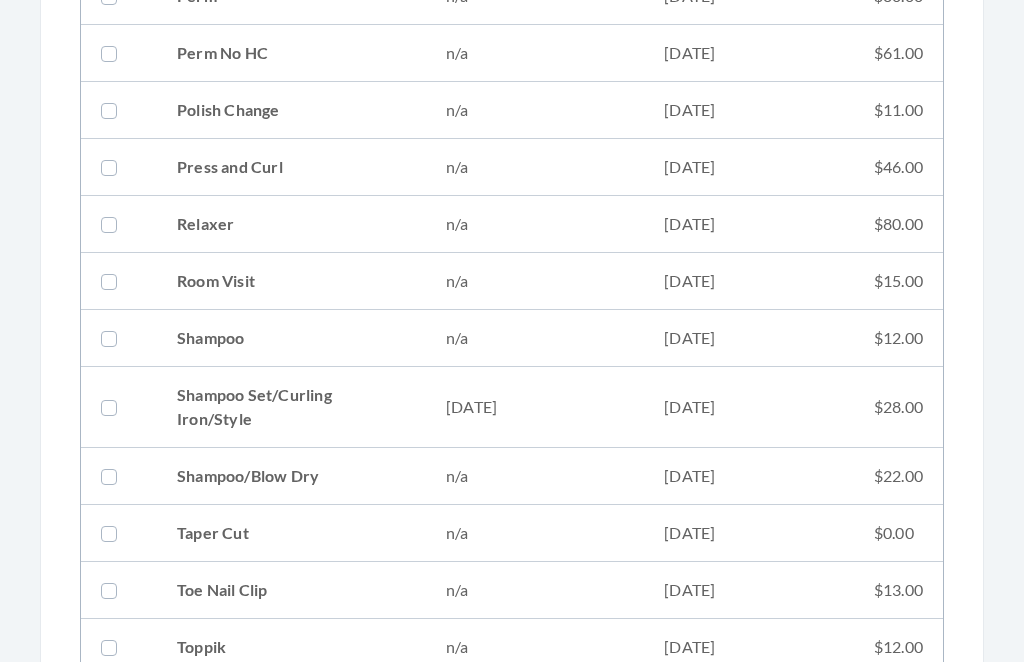 click on "Shampoo Set/Curling Iron/Style" at bounding box center (291, 408) 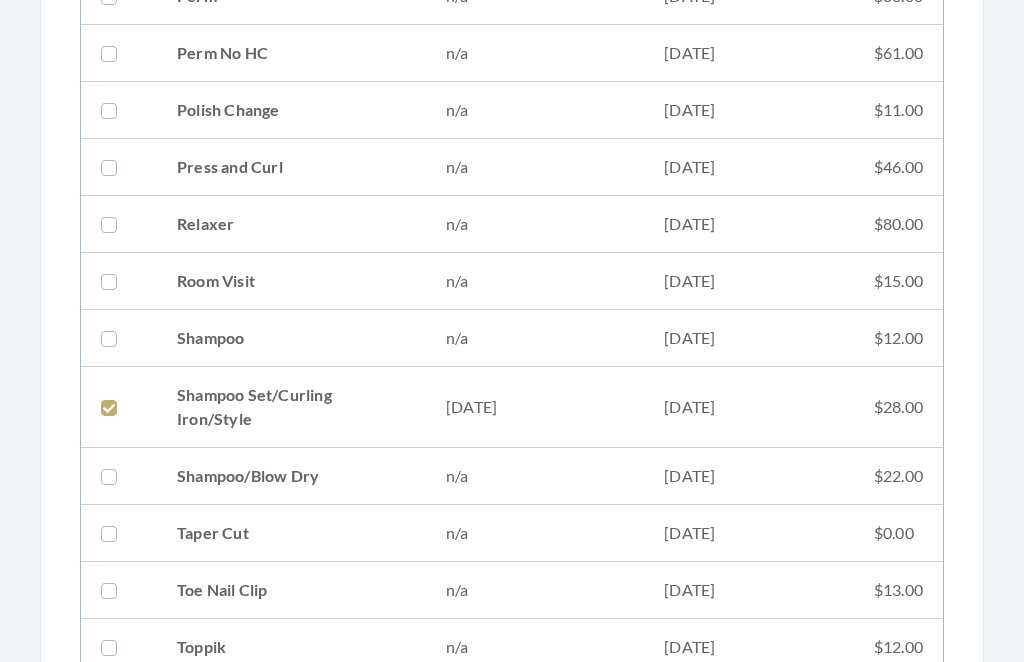 checkbox on "true" 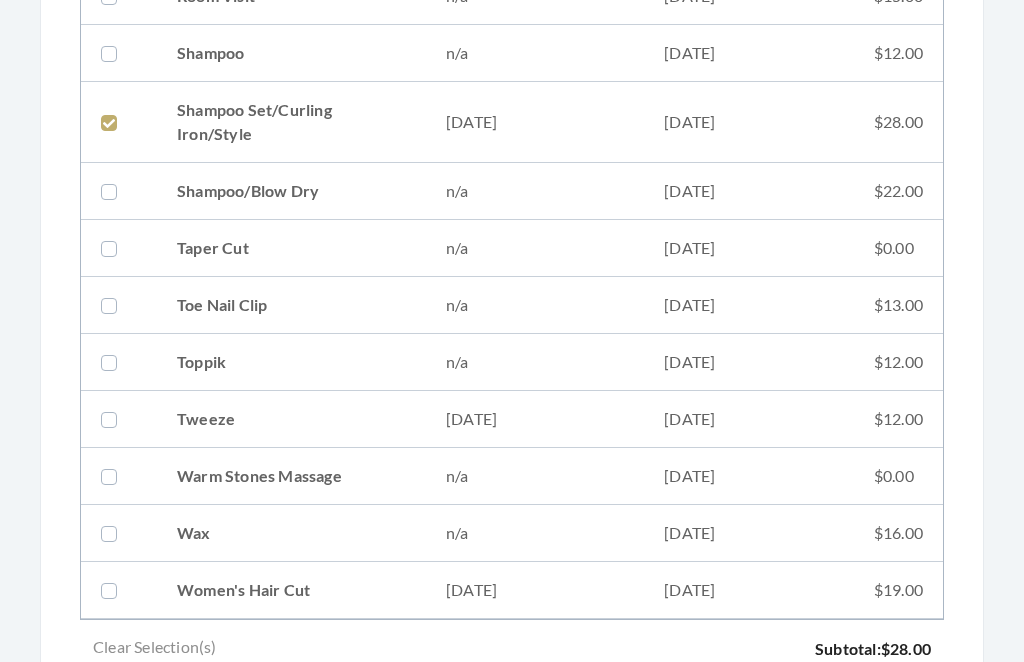 click on "Tweeze" at bounding box center [291, 420] 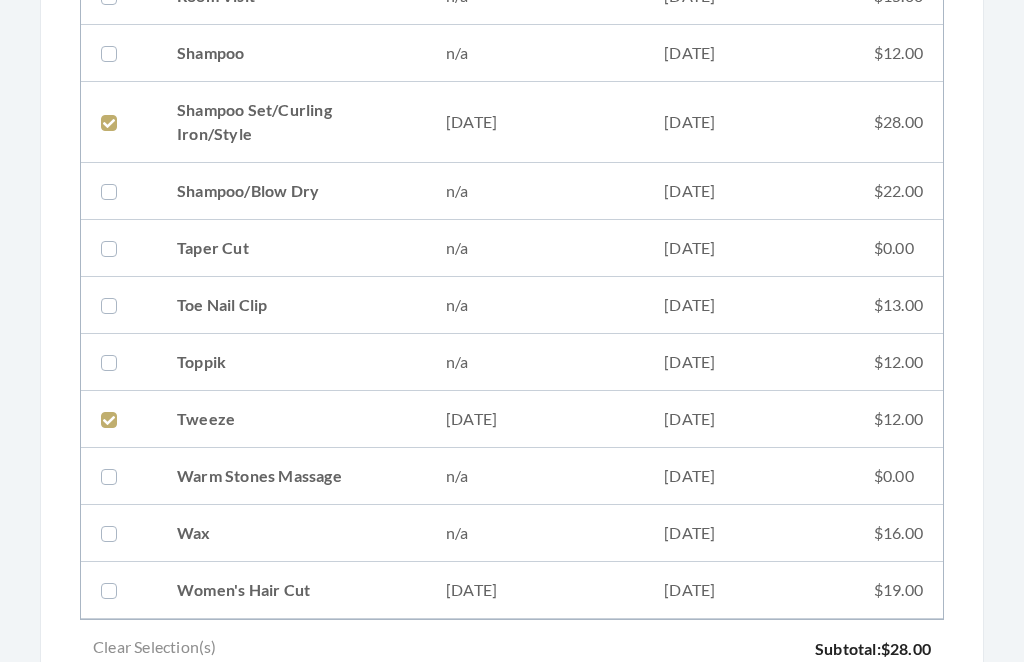 checkbox on "true" 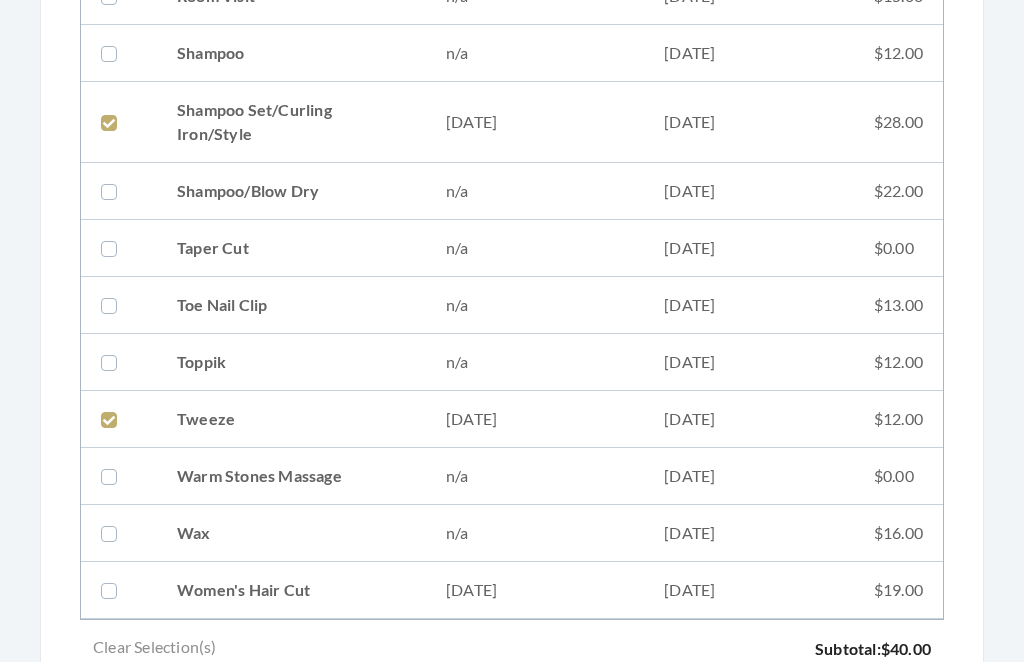scroll, scrollTop: 2476, scrollLeft: 0, axis: vertical 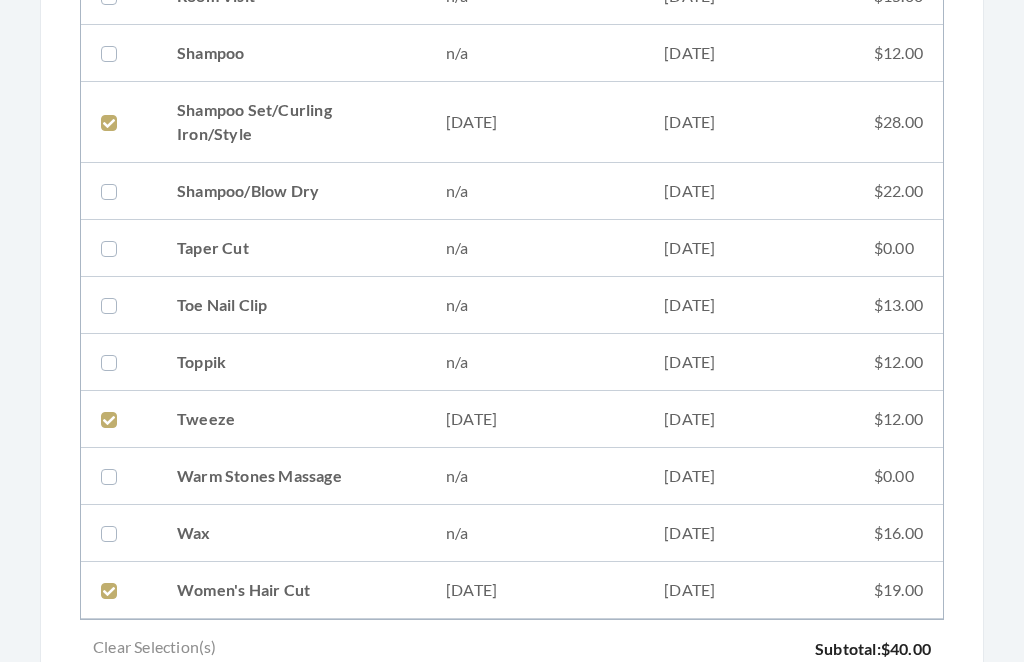 checkbox on "true" 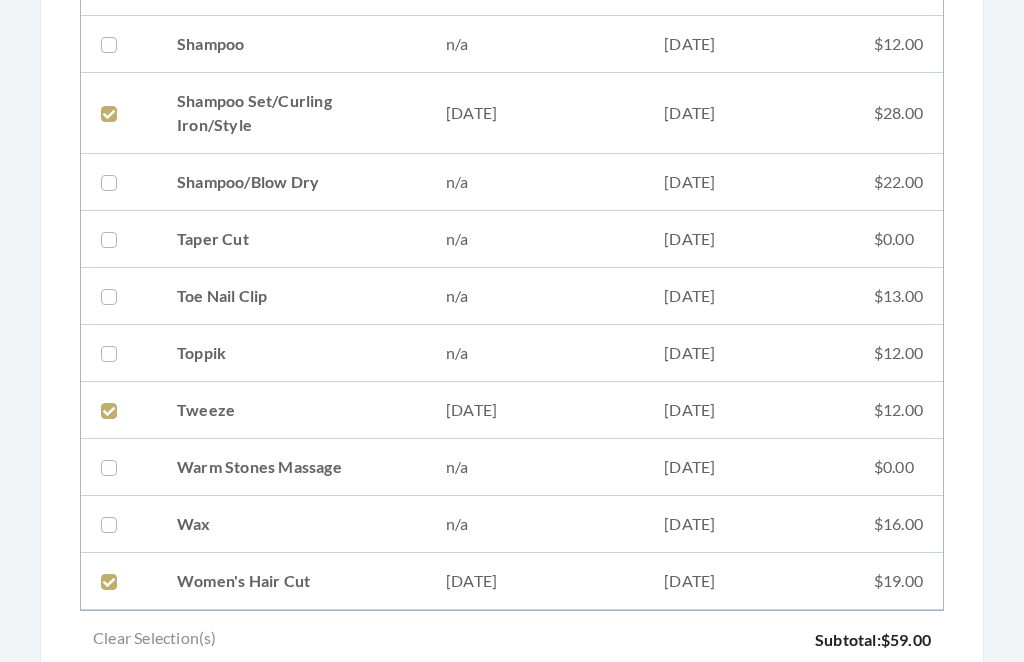 scroll, scrollTop: 2706, scrollLeft: 0, axis: vertical 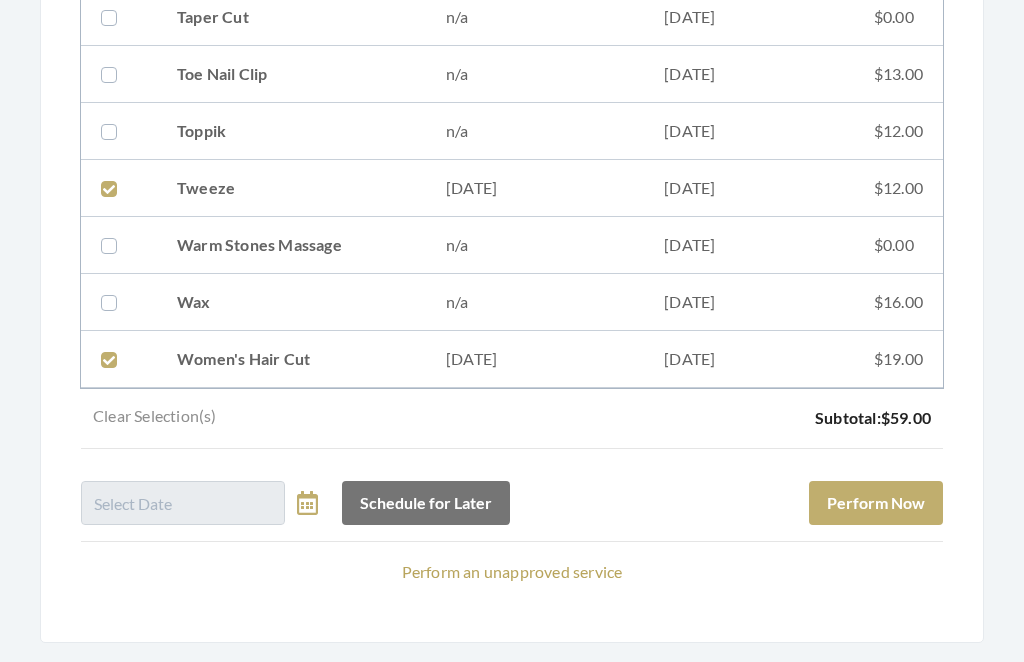 click on "Perform Now" at bounding box center [876, 504] 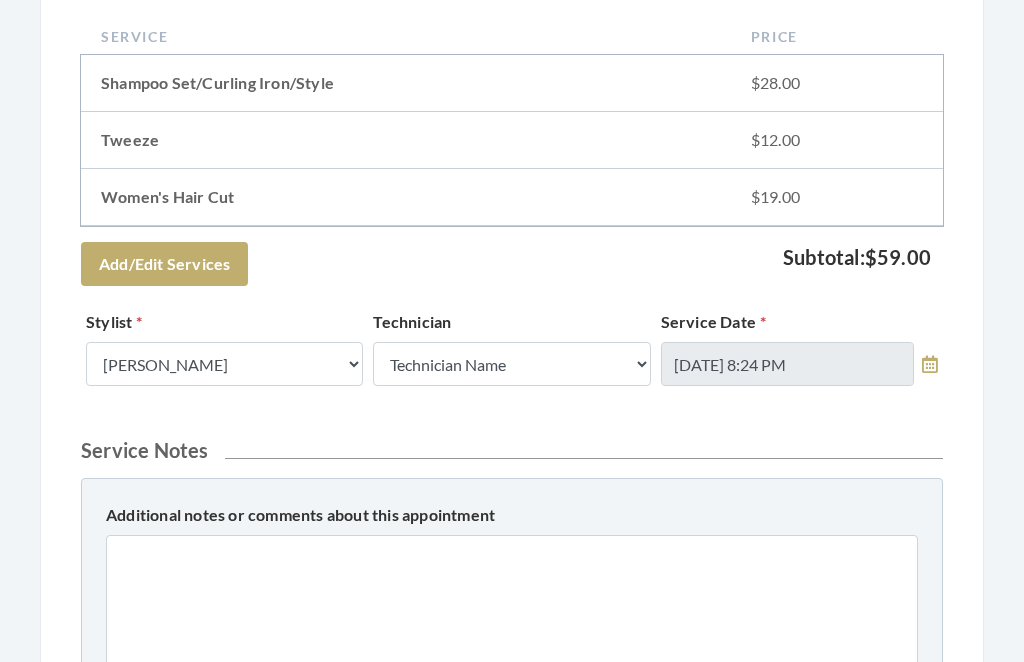 scroll, scrollTop: 998, scrollLeft: 0, axis: vertical 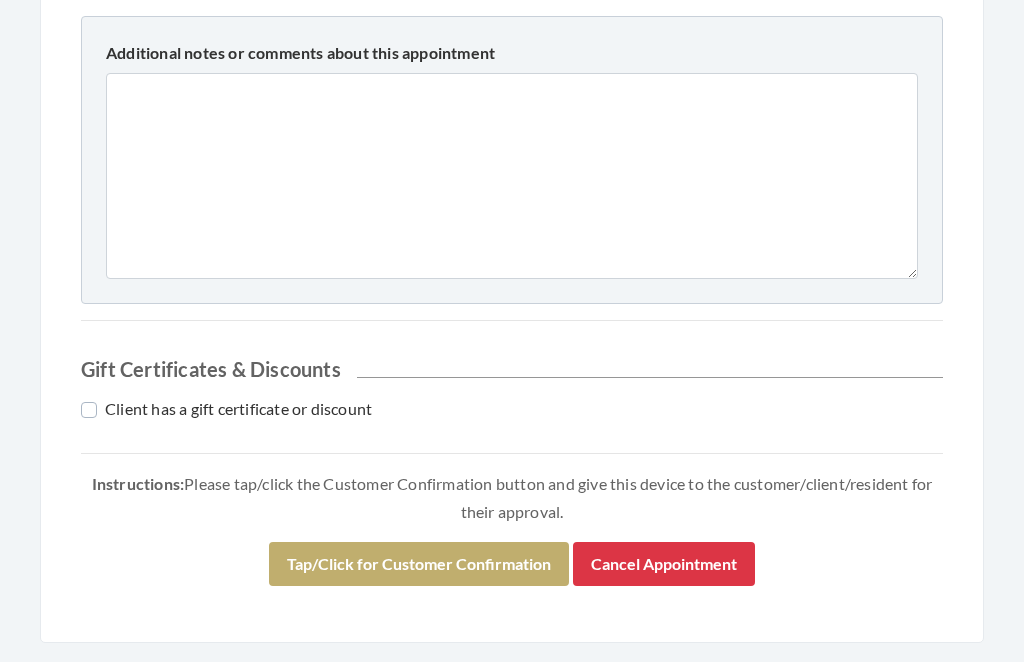 click on "Tap/Click for Customer Confirmation" at bounding box center [419, 565] 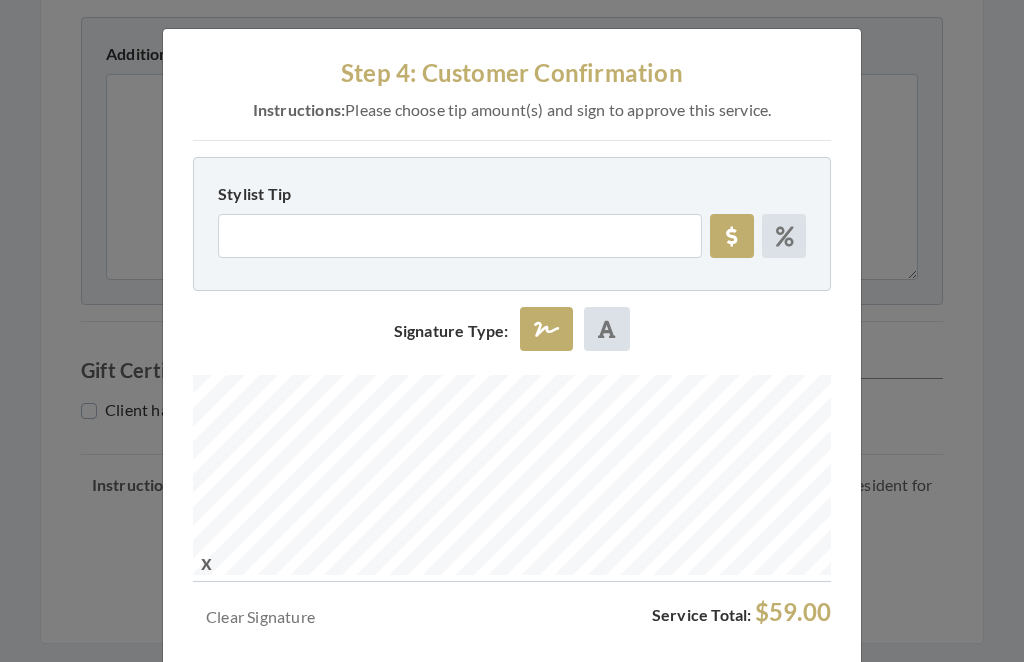 click on "Approve Service" at bounding box center [473, 691] 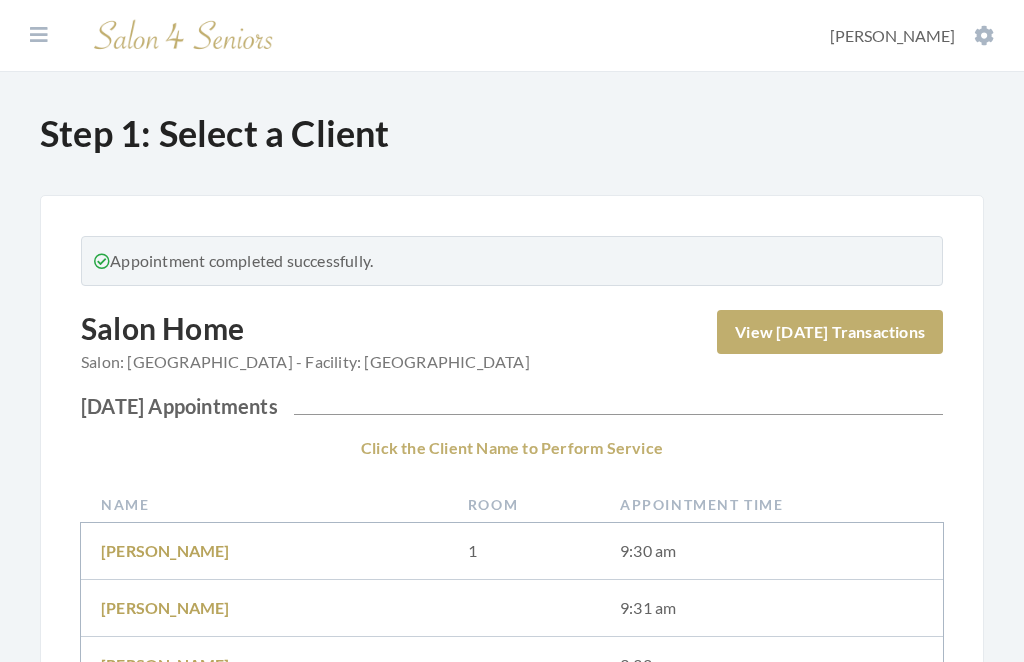 scroll, scrollTop: 0, scrollLeft: 0, axis: both 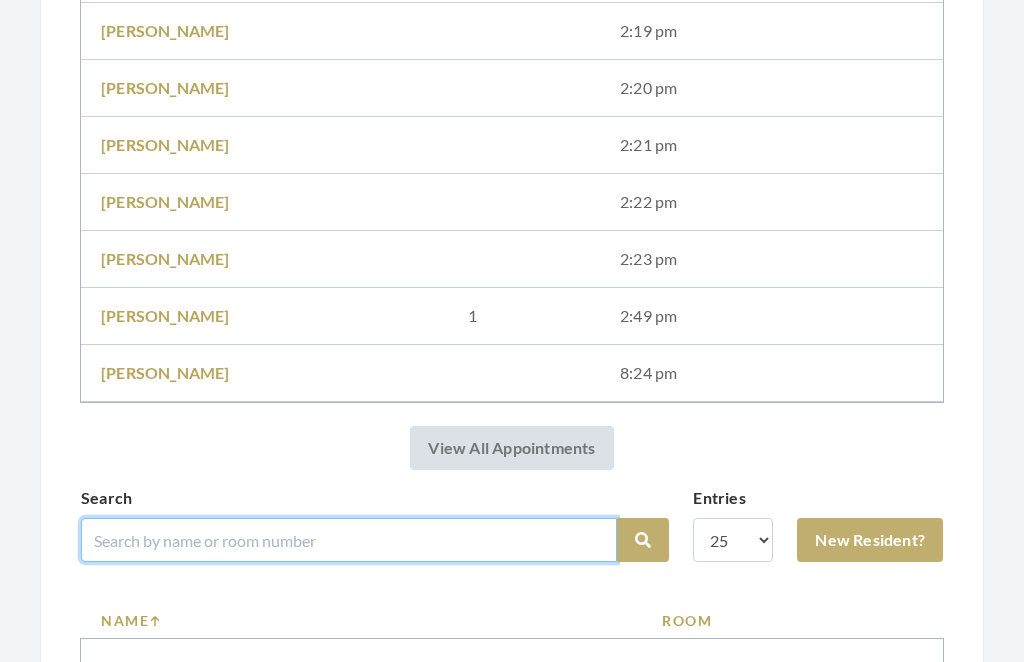 click at bounding box center [349, 540] 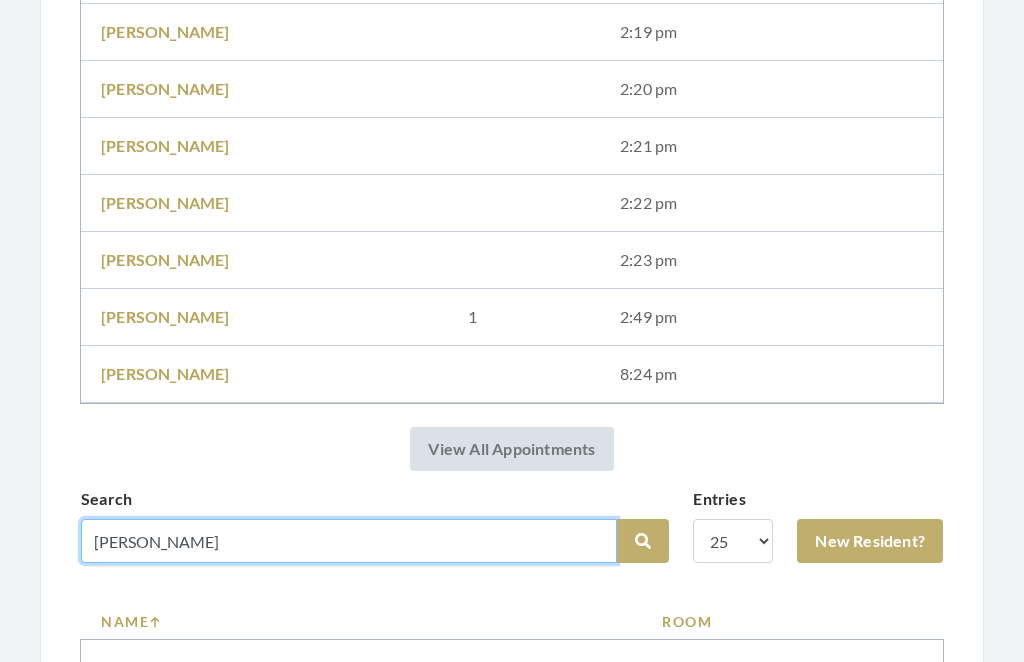 type on "Carter" 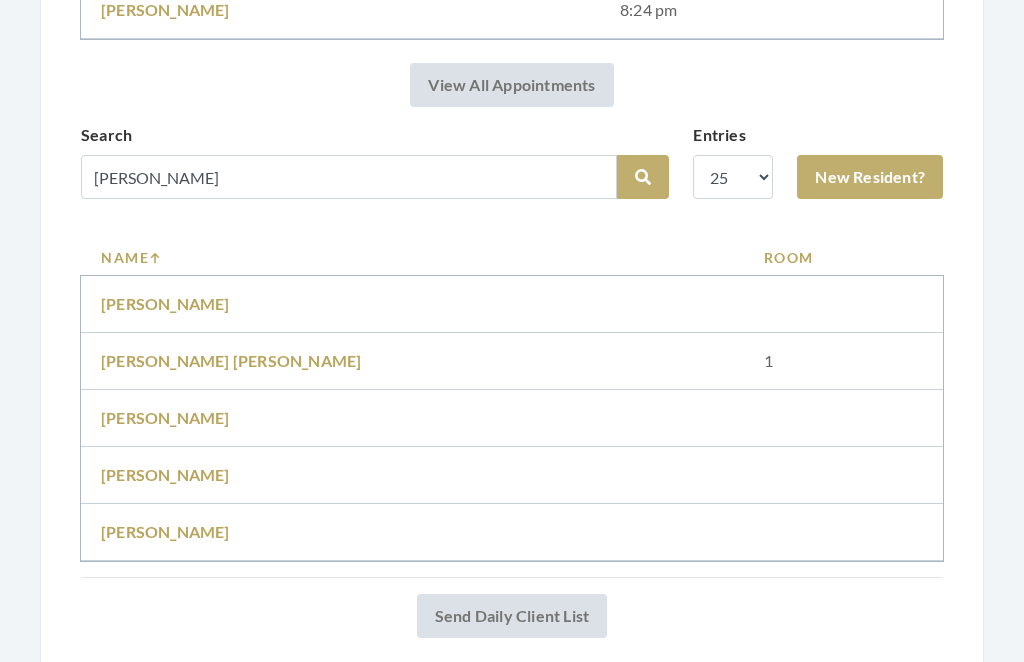 scroll, scrollTop: 2119, scrollLeft: 0, axis: vertical 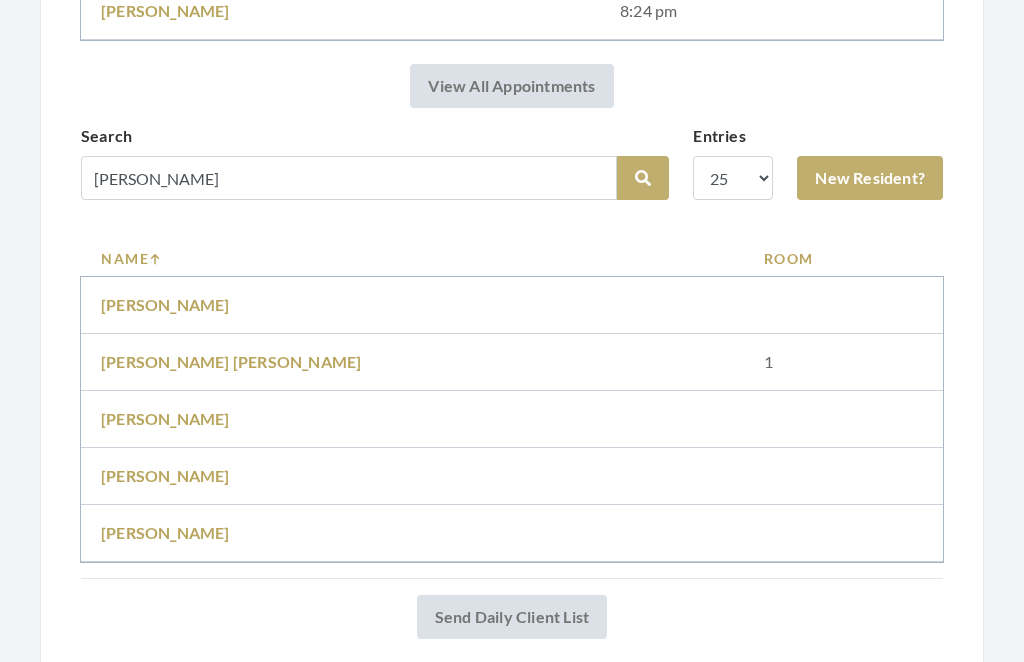 click on "New Resident?" at bounding box center (870, 178) 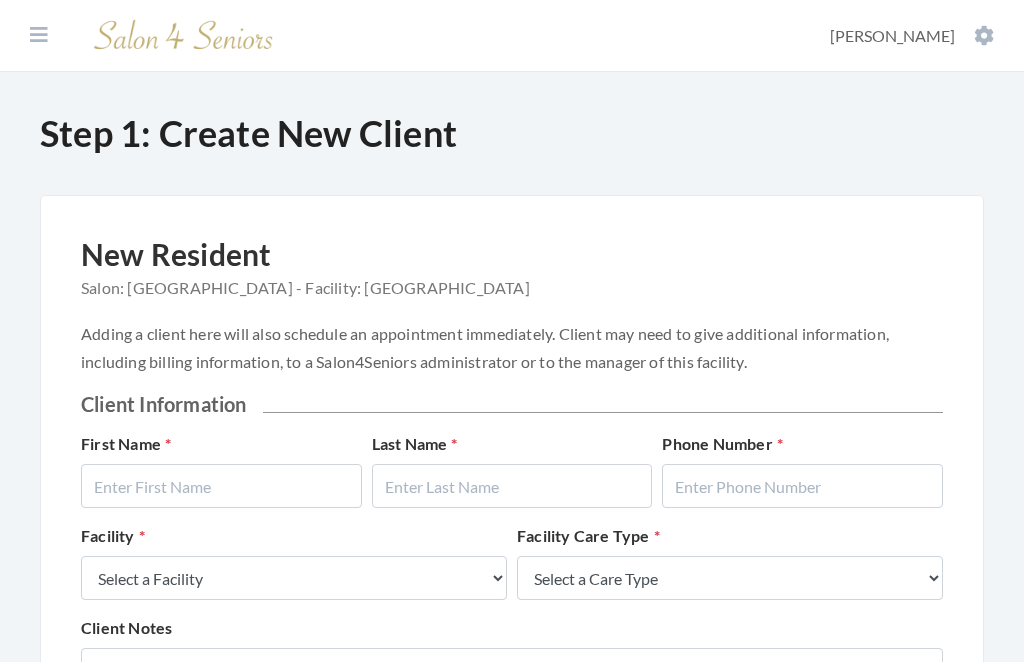 scroll, scrollTop: 0, scrollLeft: 0, axis: both 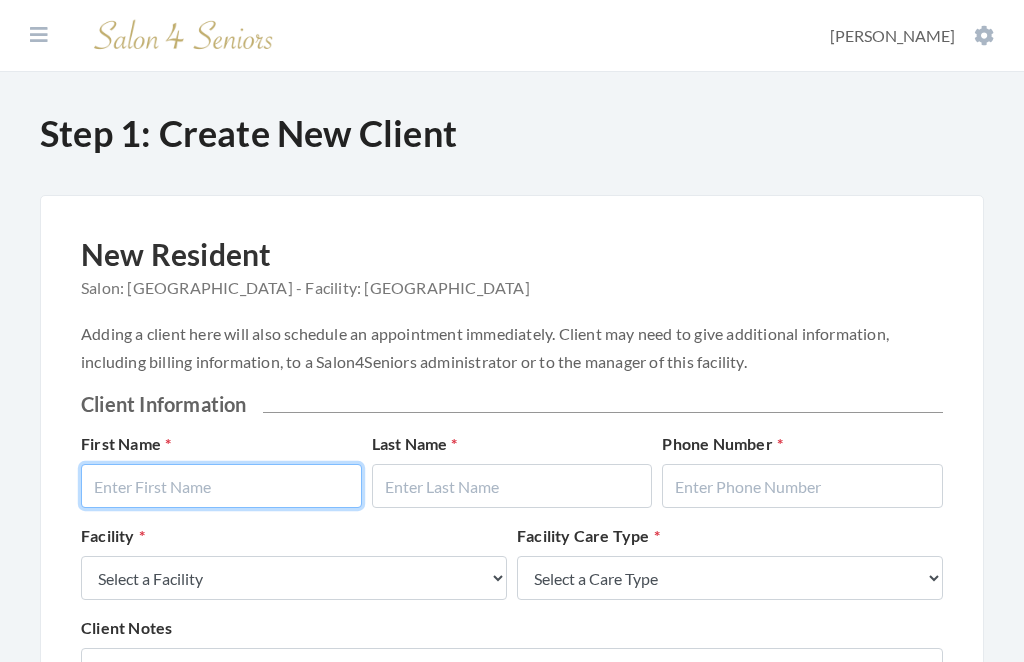 click at bounding box center (221, 486) 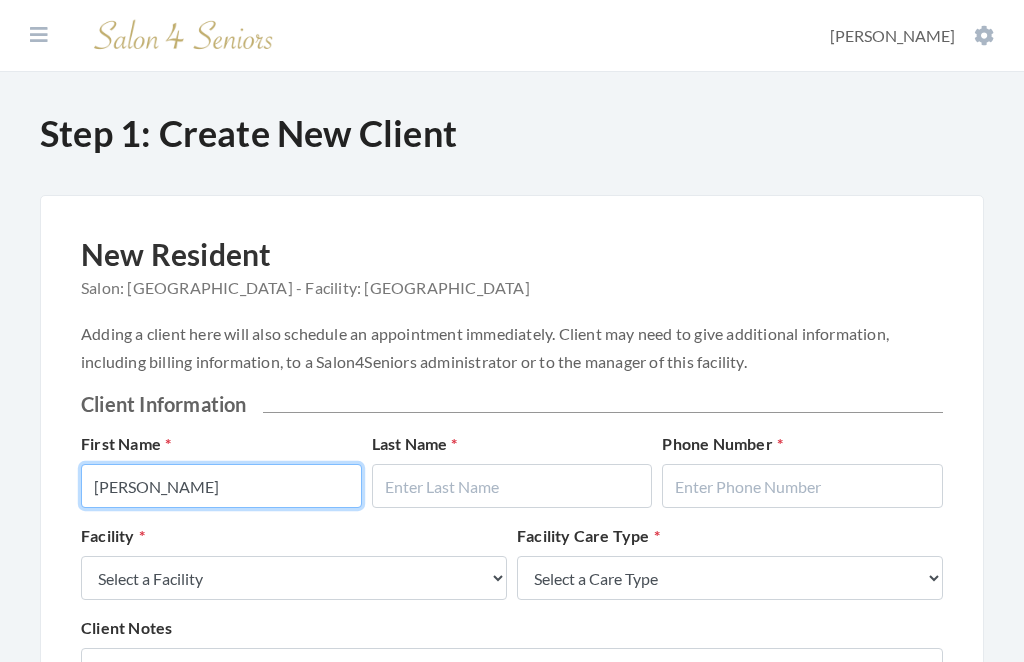 type on "Kay" 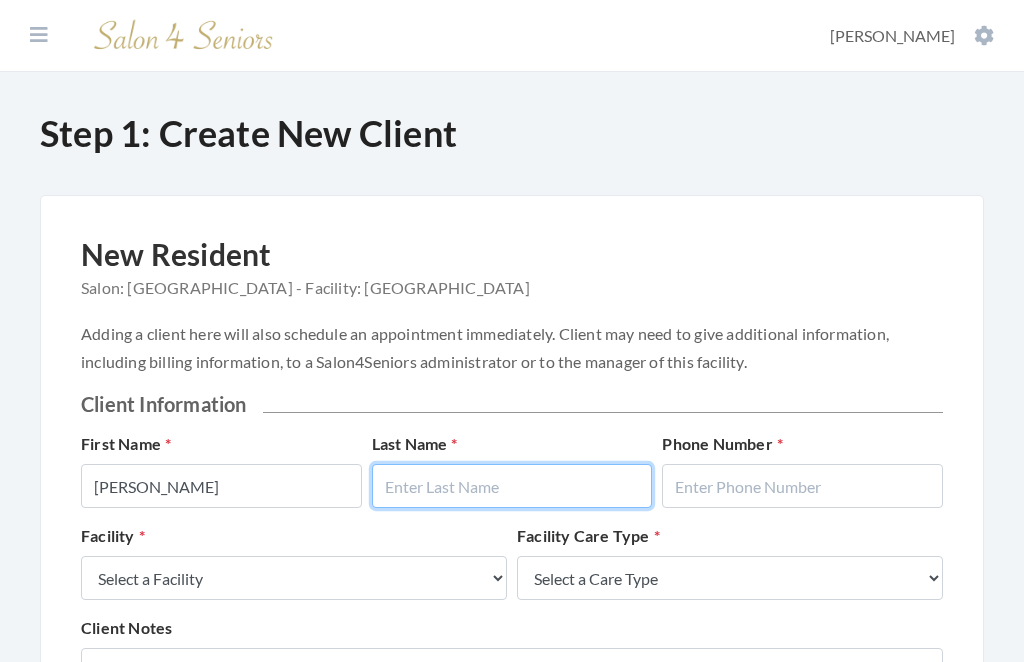 click at bounding box center (512, 486) 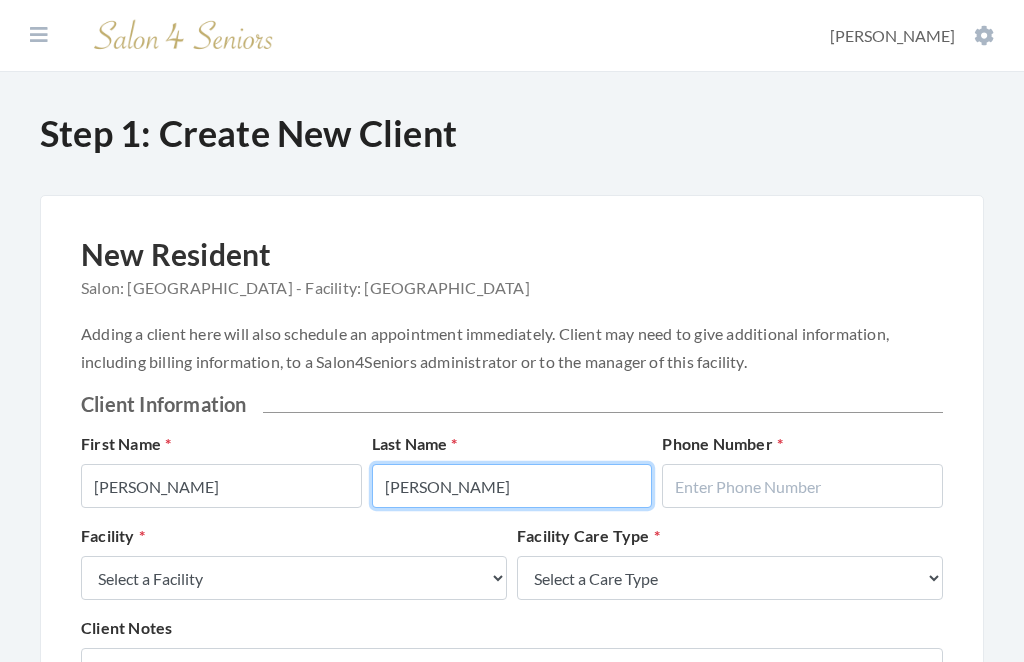 type on "Carter" 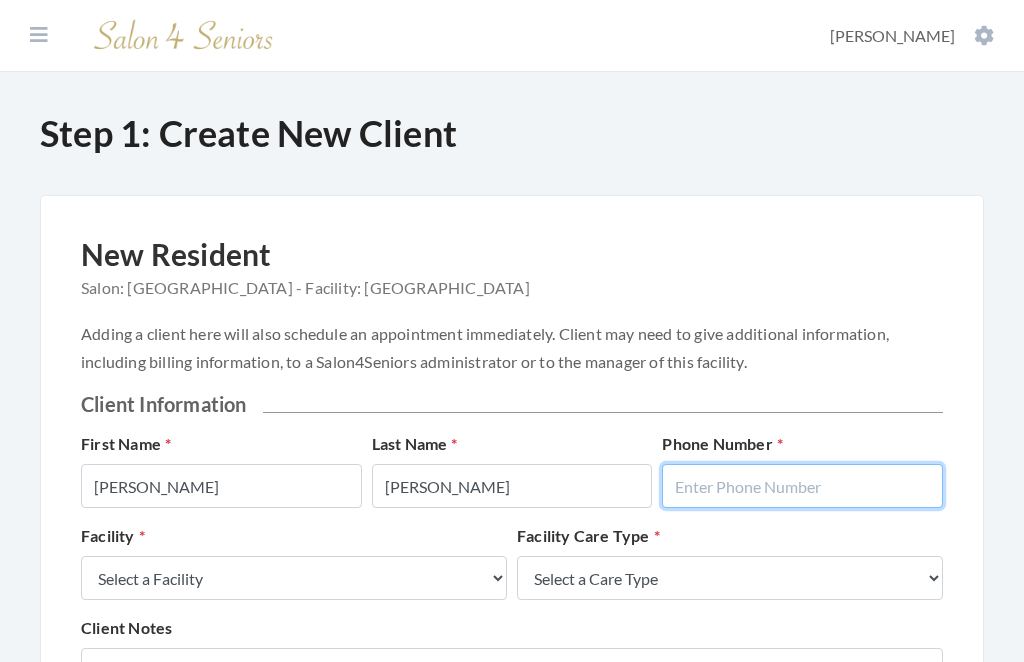 click at bounding box center (802, 486) 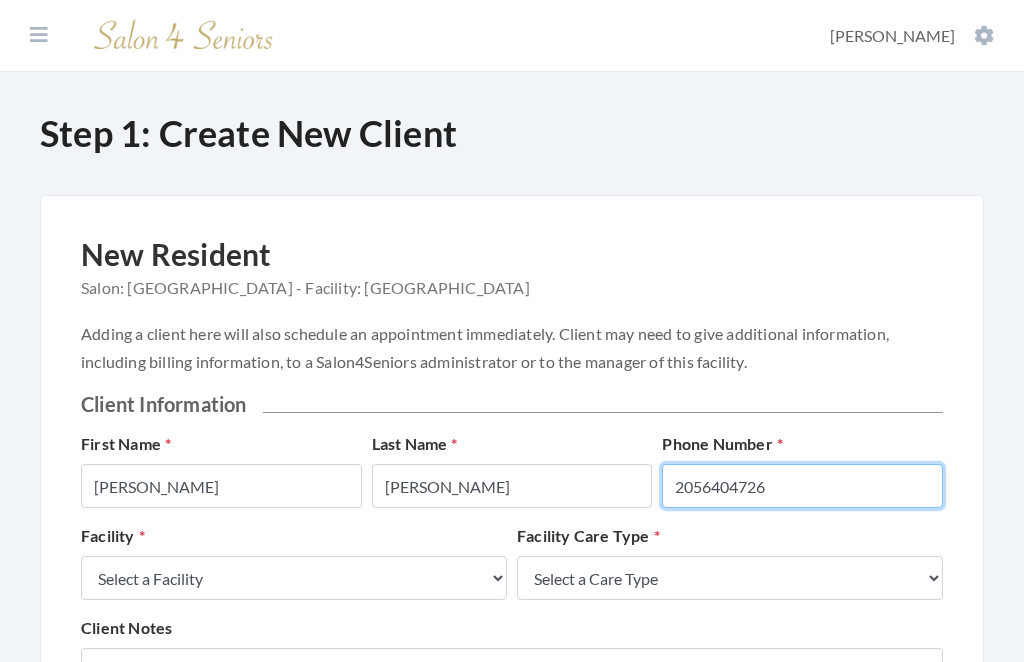 type on "2056404726" 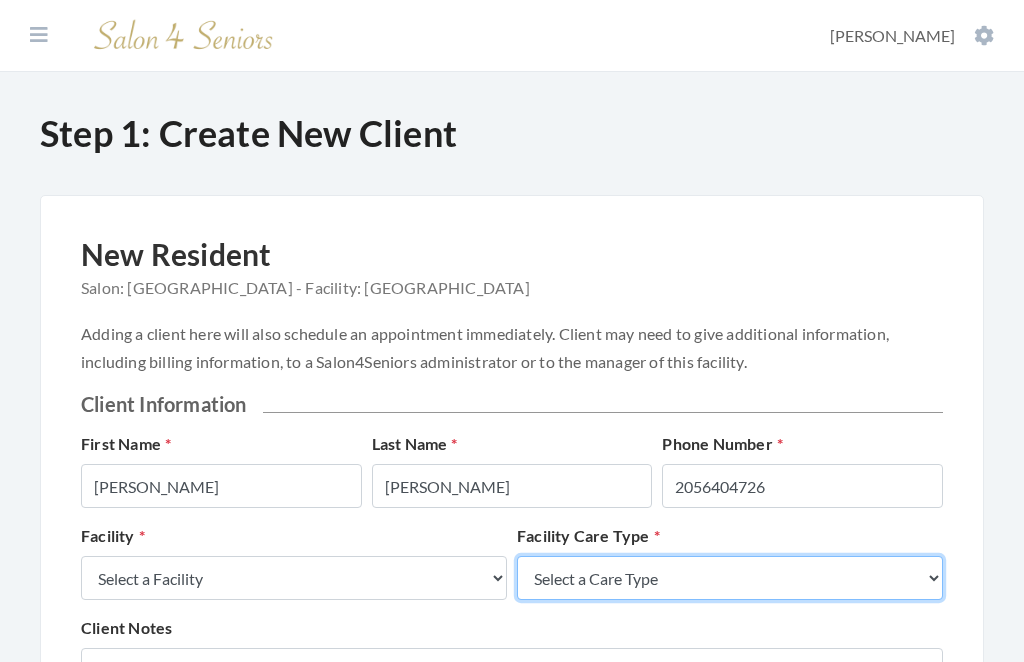 click on "Select a Care Type   Nursing Home   Rehab   Memory Care   Assisted Living   Independent Living" at bounding box center [730, 578] 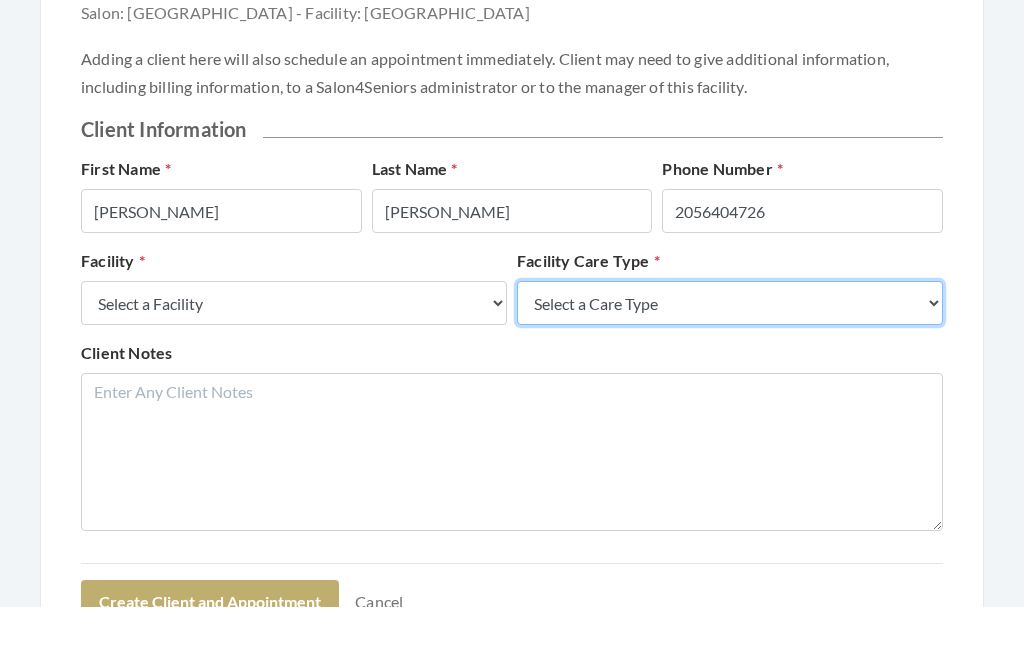 scroll, scrollTop: 275, scrollLeft: 0, axis: vertical 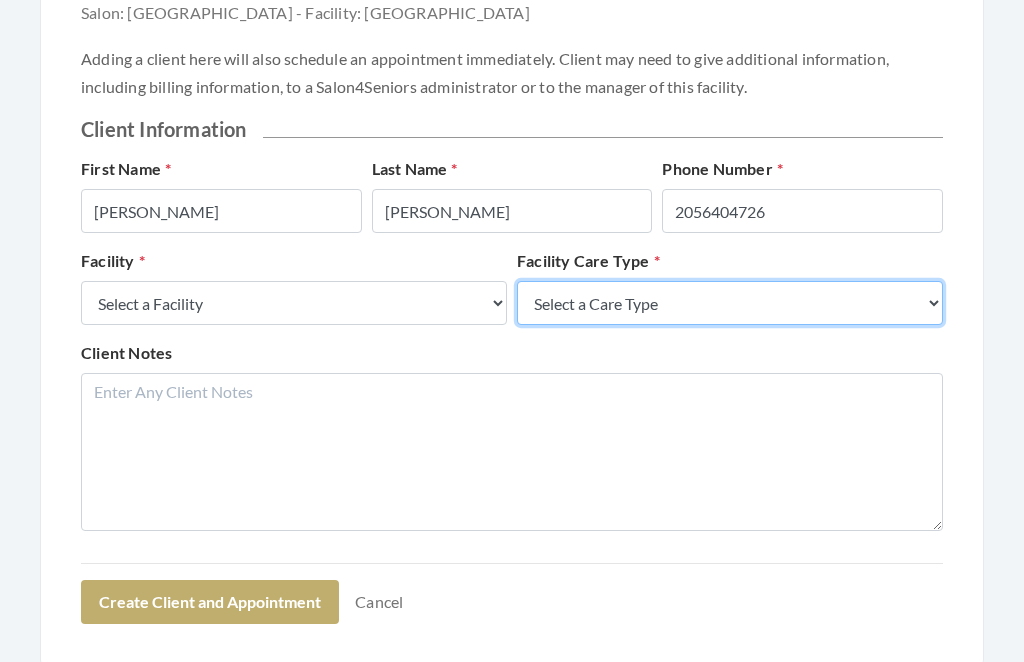 select on "1" 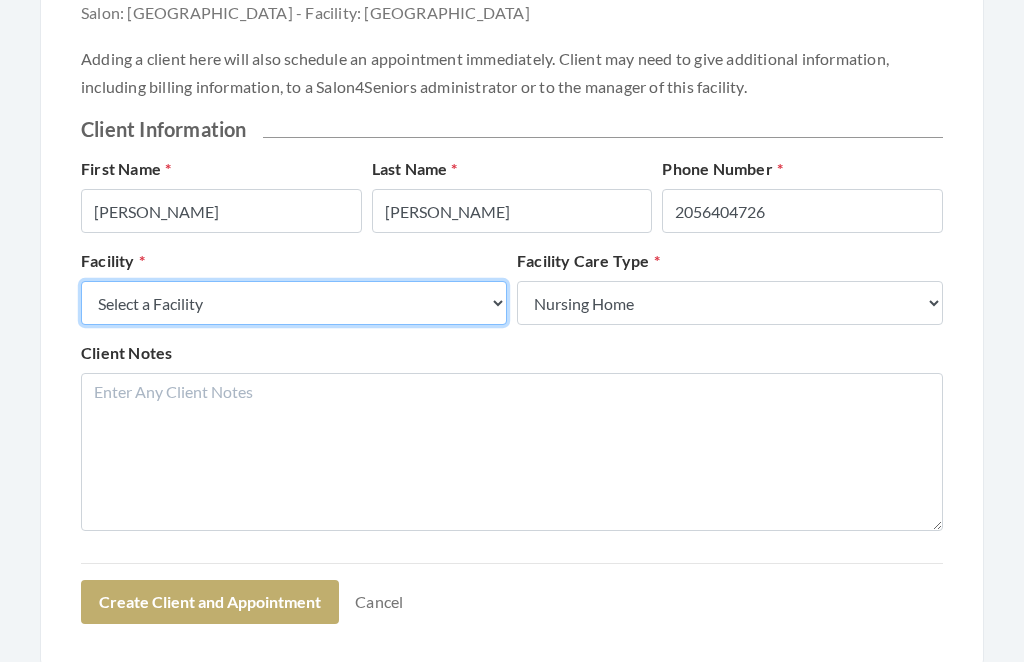 click on "Select a Facility   Creekside at Three Rivers   Brookdale Jones Farm   Merrill Gardens   Wesley Place   Legacy Village   Brookdale University   Heritage   Galleria Woods   Morningside Auburn   Meadowview   Neighborhood at  Cullman   Arbor Lakes NH   Cook Springs   Fair Haven   Wesley Gardens   Haven Memory Care on Halcyon   The Crossings at Riverchase   The Harbor at Opelika   Shadescrest Health Care   Residences at Wellpoint   Asher Point   Monark Grove at Madison   Haven Gulf Shores   Live Oak Village   Belvedere Commons   Fleming Farms   East Glen Nursing Home   Greenbriar at the Altamont   St. Martin's in the Pines   Madison Village" at bounding box center [294, 303] 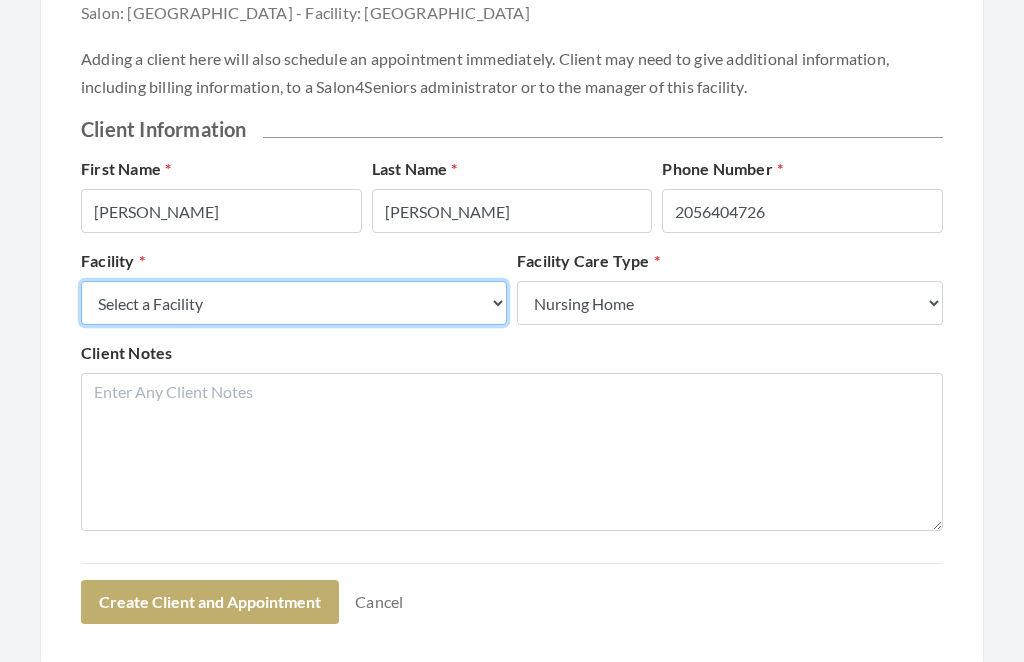 select on "27" 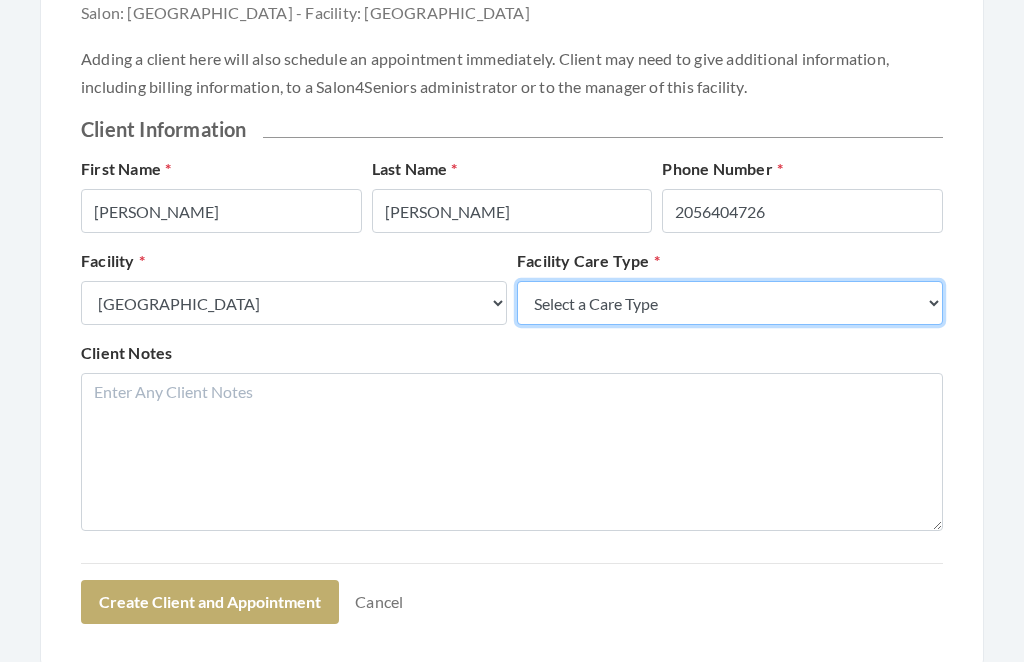click on "Select a Care Type   Nursing Home   Rehab   Memory Care   Assisted Living   Independent Living" at bounding box center (730, 303) 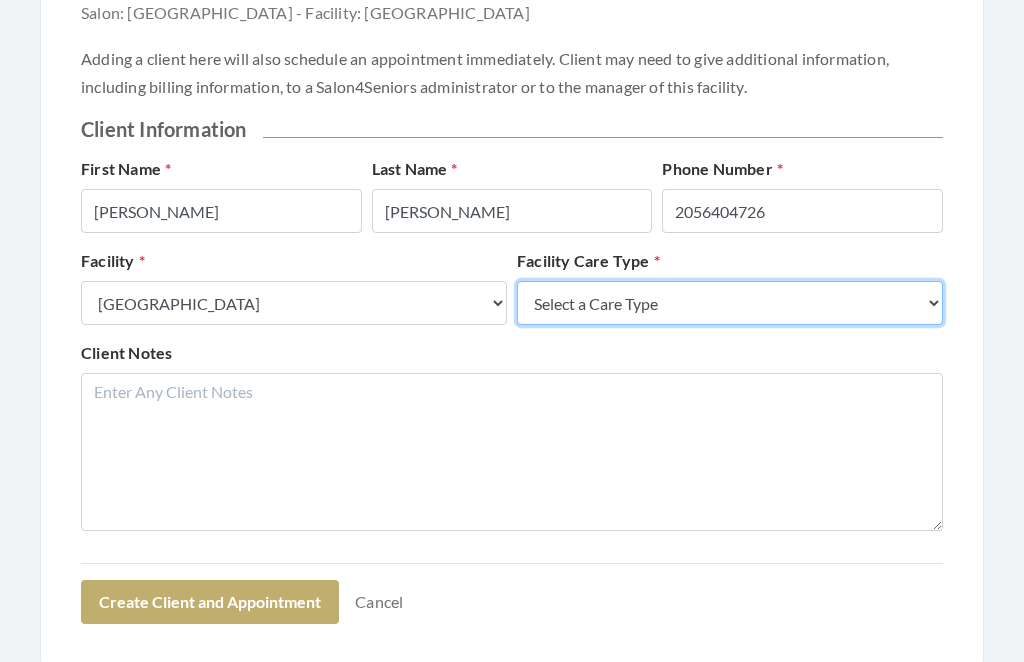 select on "1" 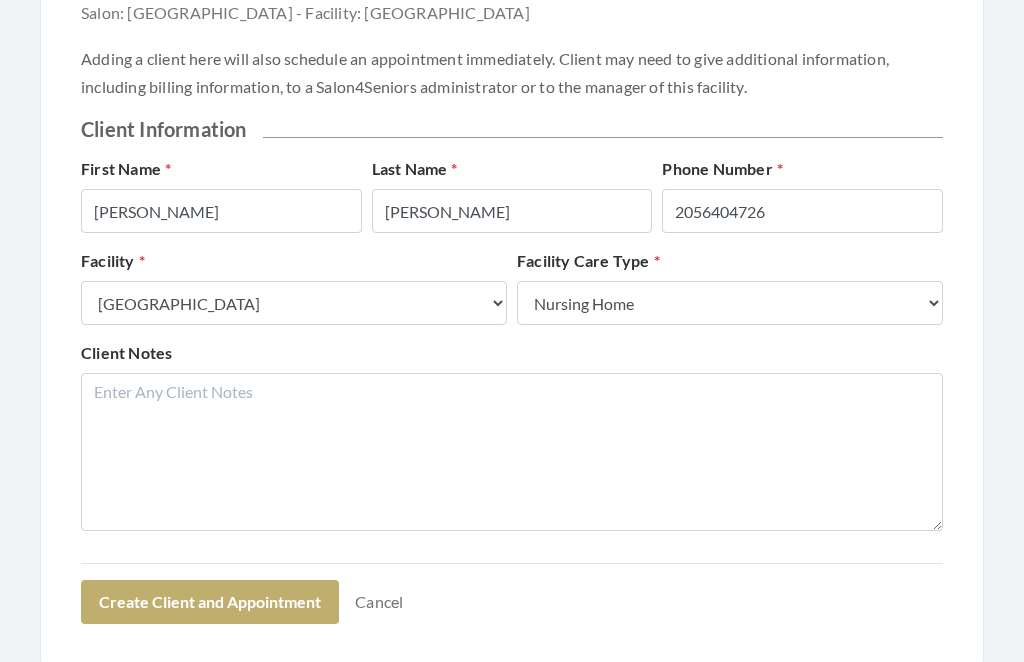 click on "Create Client and Appointment" at bounding box center (210, 602) 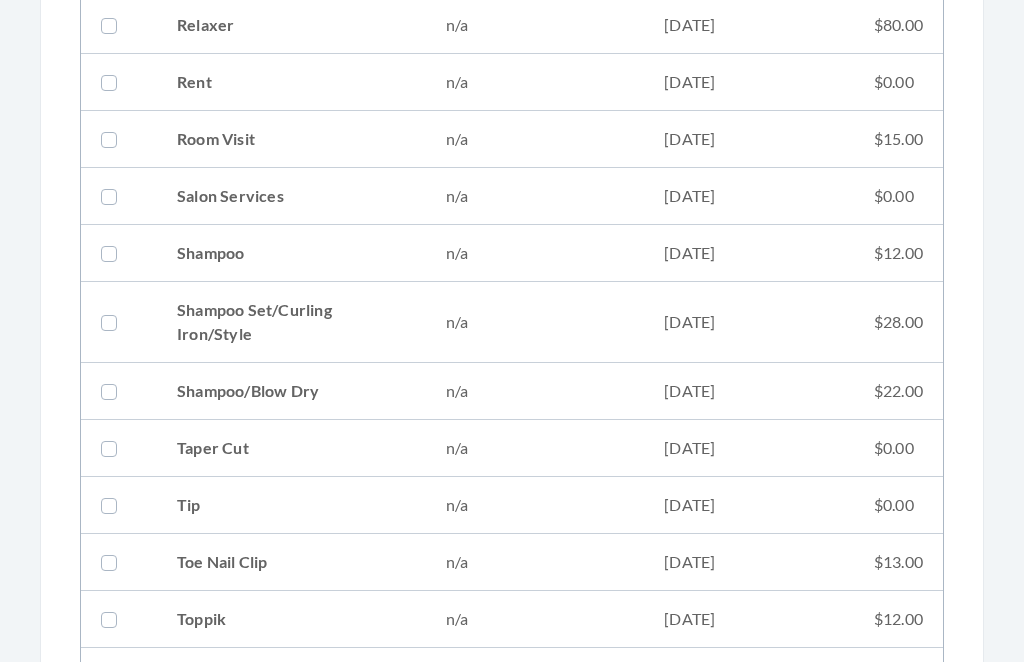 scroll, scrollTop: 2455, scrollLeft: 0, axis: vertical 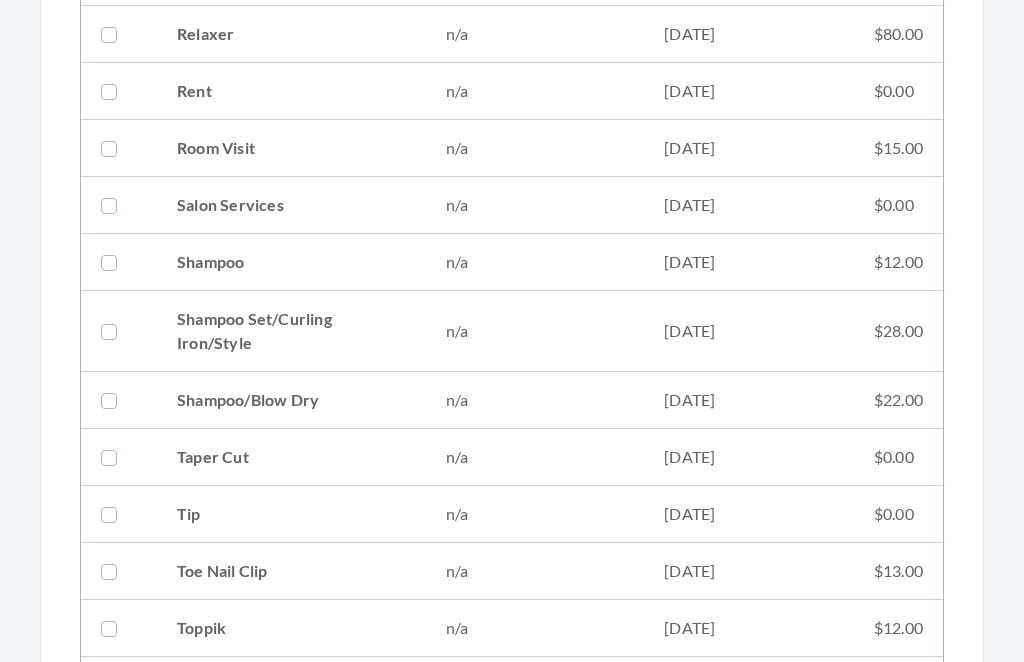 click on "Shampoo Set/Curling Iron/Style" at bounding box center [291, 331] 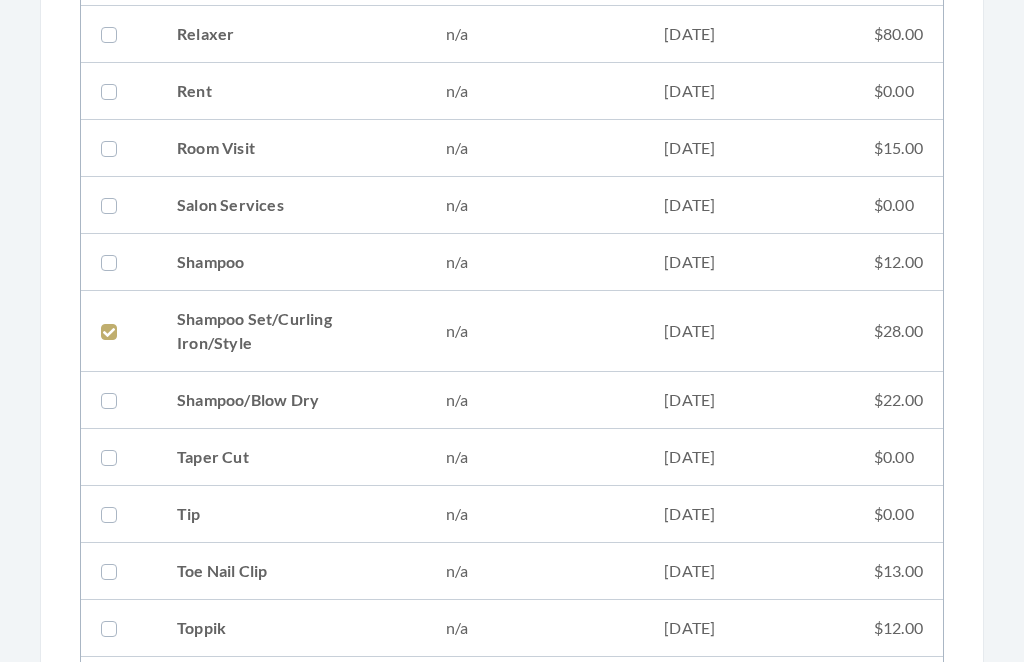 checkbox on "true" 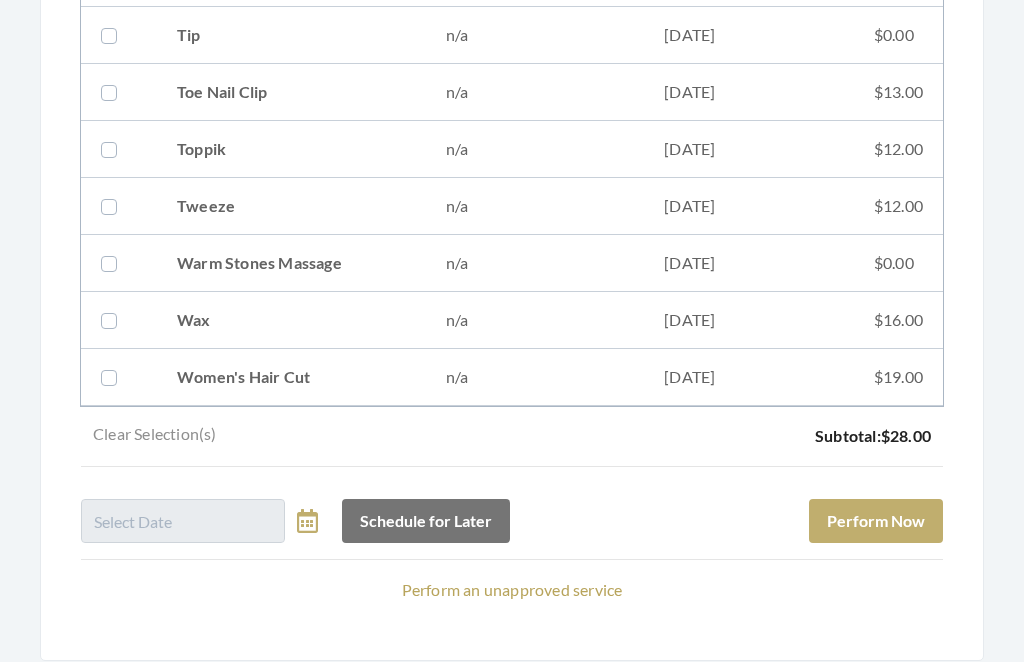 scroll, scrollTop: 2951, scrollLeft: 0, axis: vertical 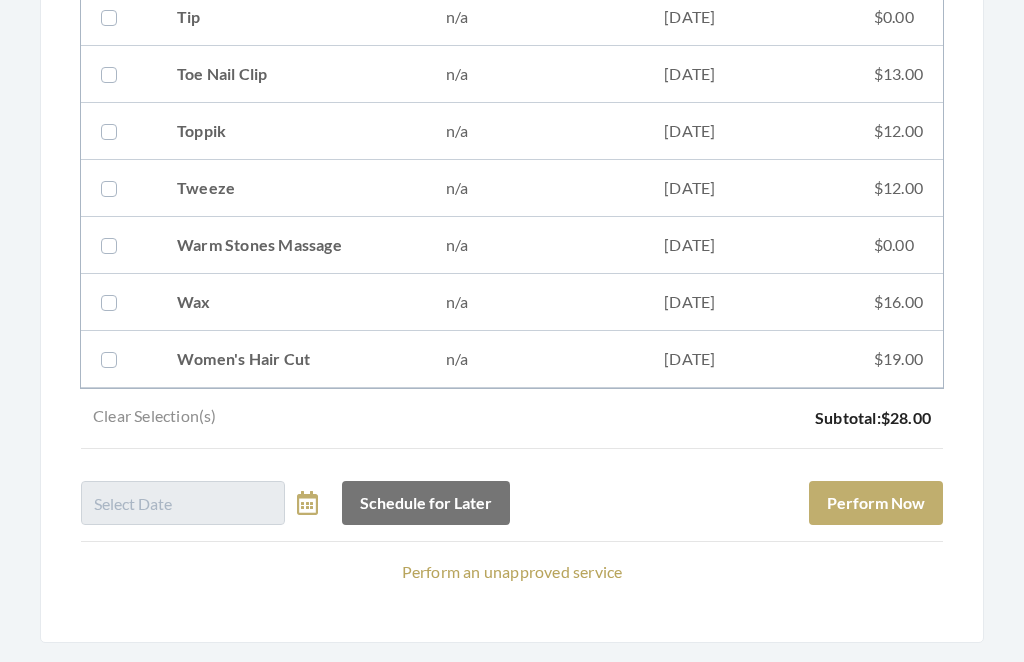 click on "Perform Now" at bounding box center (876, 504) 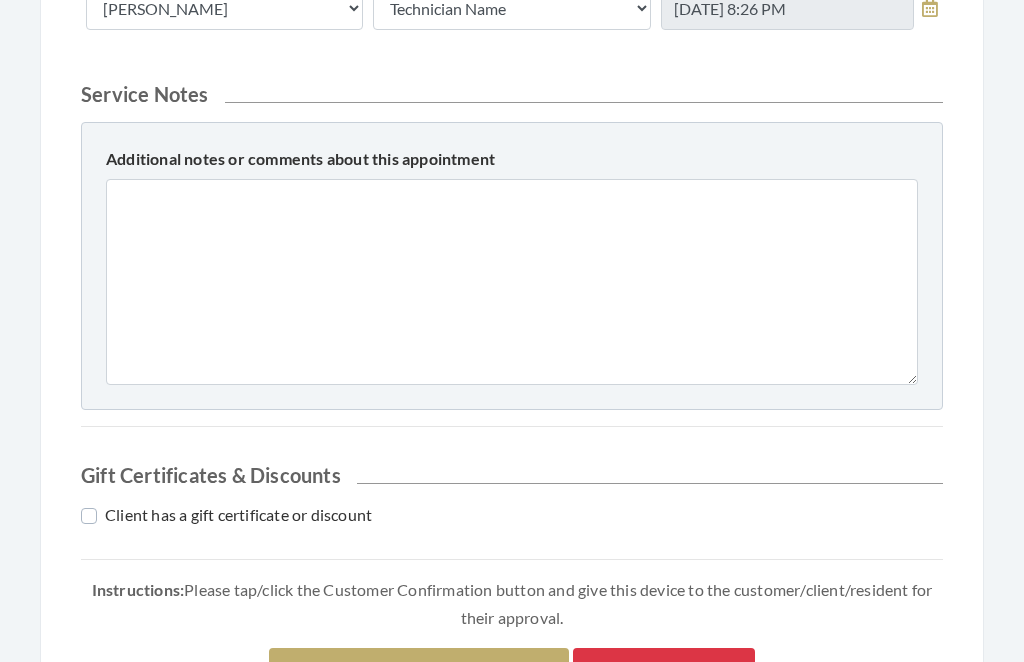 scroll, scrollTop: 884, scrollLeft: 0, axis: vertical 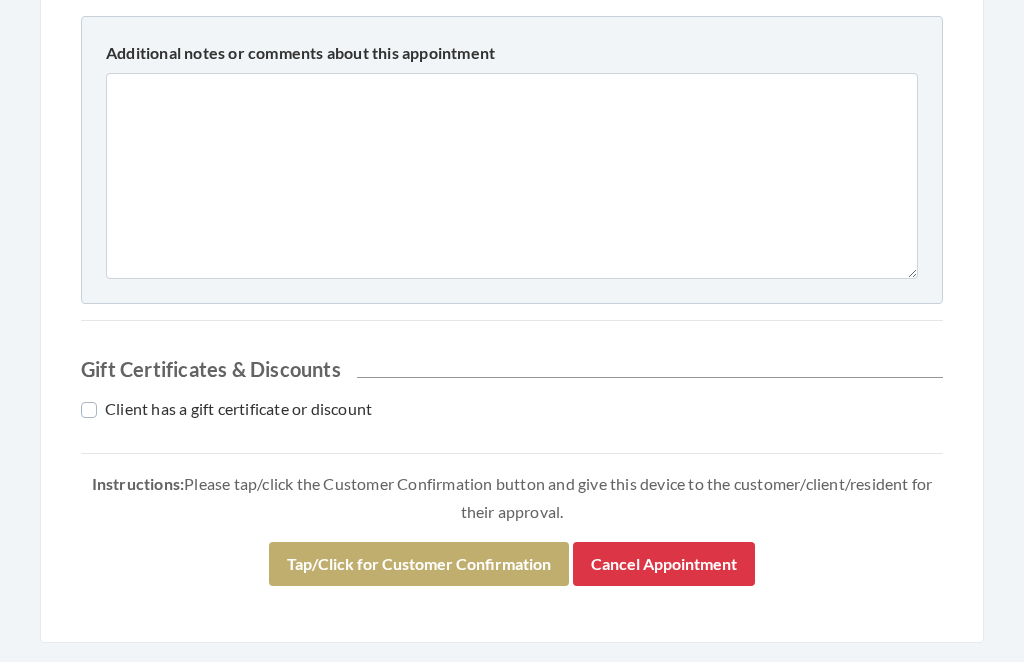 click on "Tap/Click for Customer Confirmation" at bounding box center (419, 565) 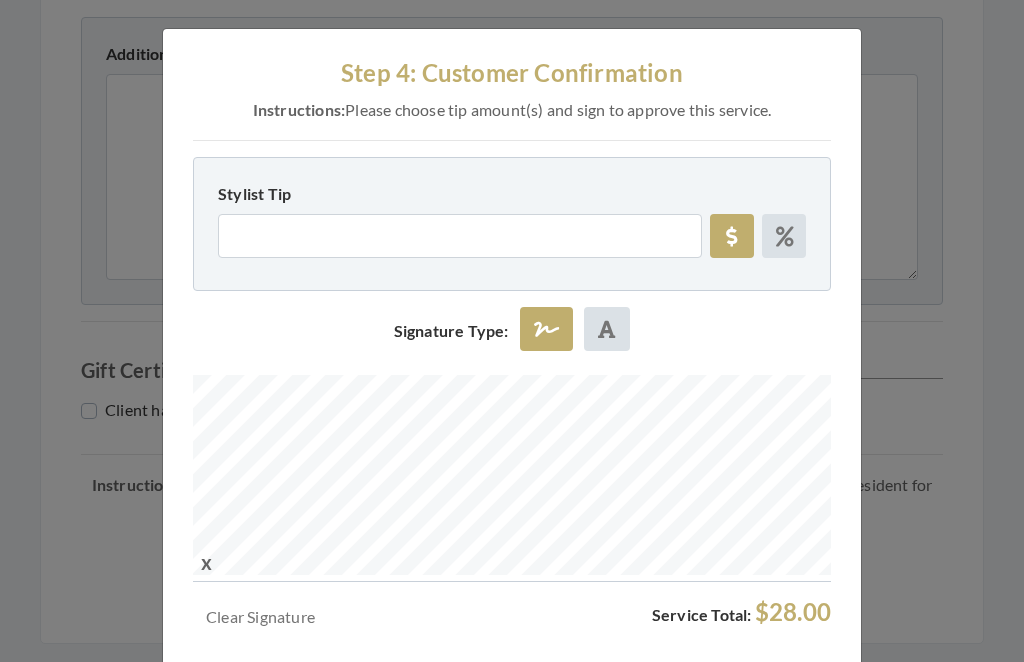 click on "Approve Service" at bounding box center [473, 691] 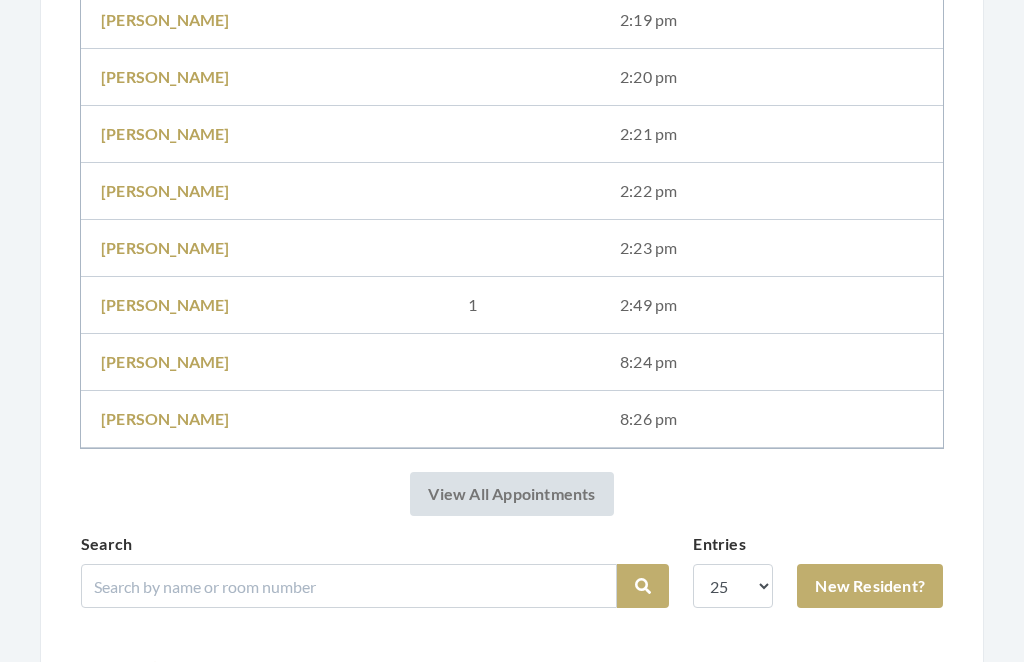 scroll, scrollTop: 1845, scrollLeft: 0, axis: vertical 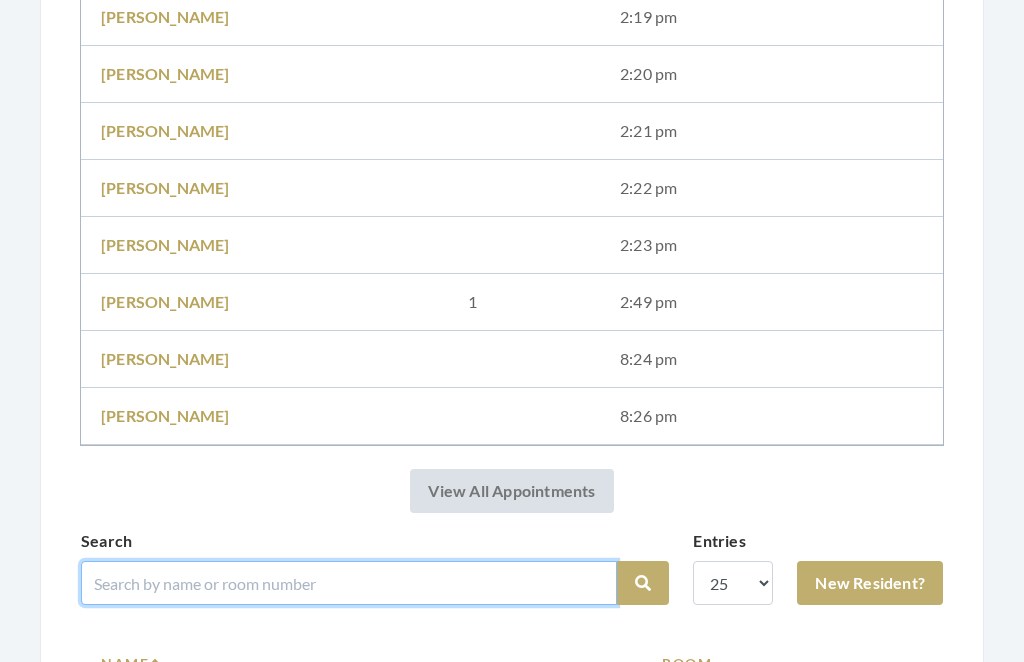 click at bounding box center [349, 583] 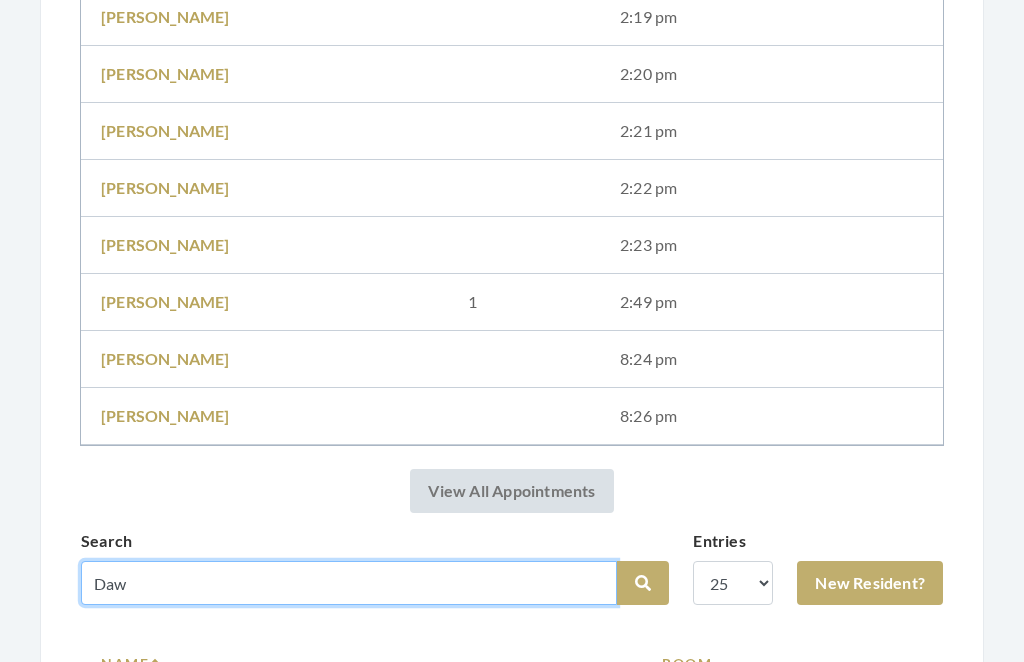 type on "Daw" 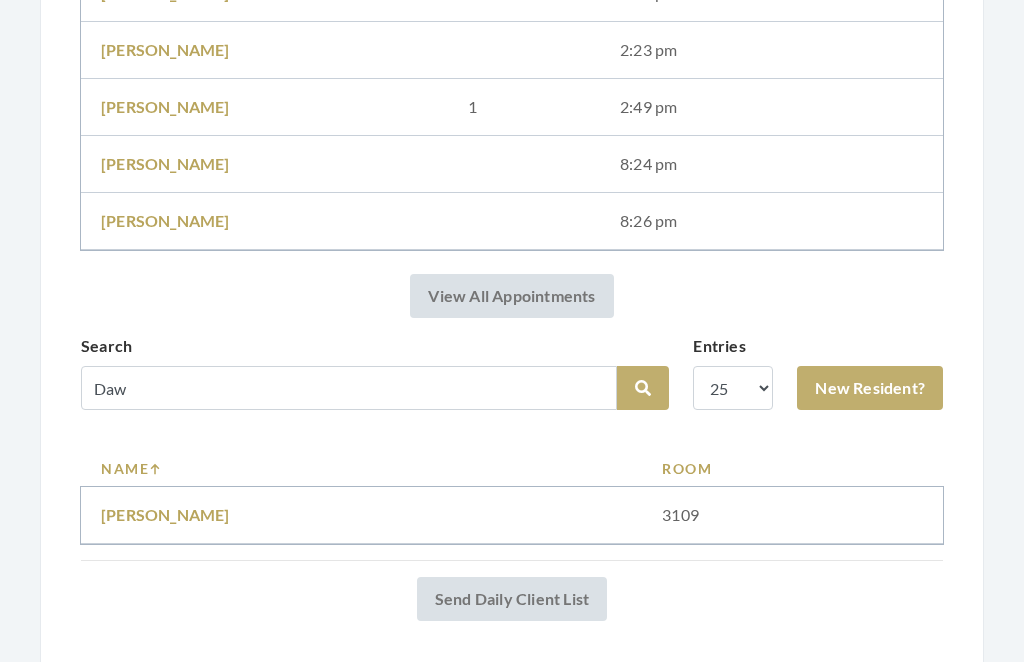 scroll, scrollTop: 2000, scrollLeft: 0, axis: vertical 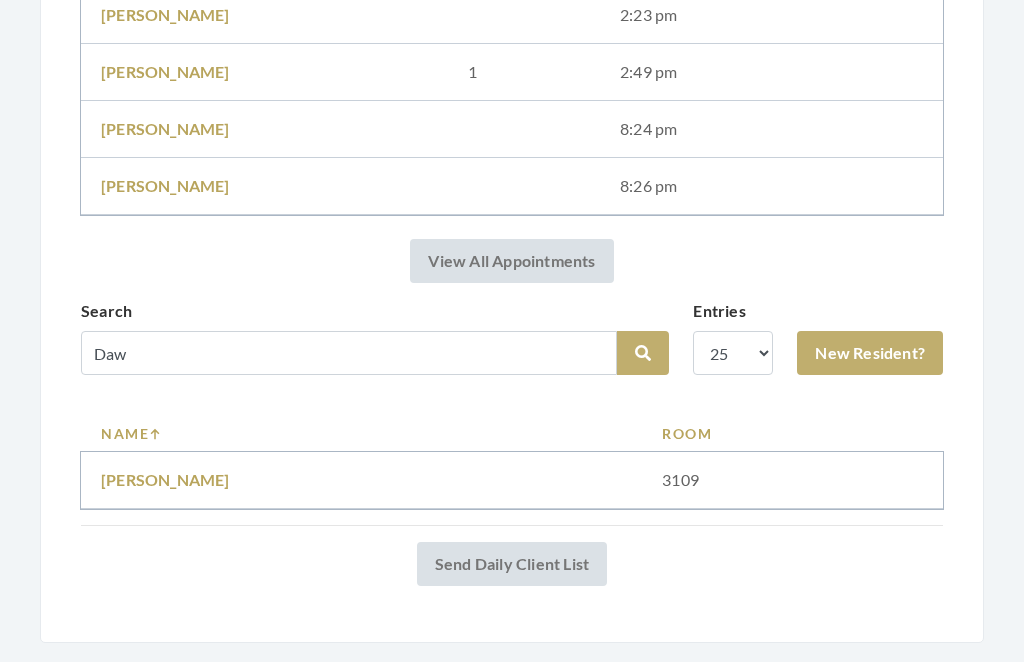 click on "[PERSON_NAME]" at bounding box center [165, 480] 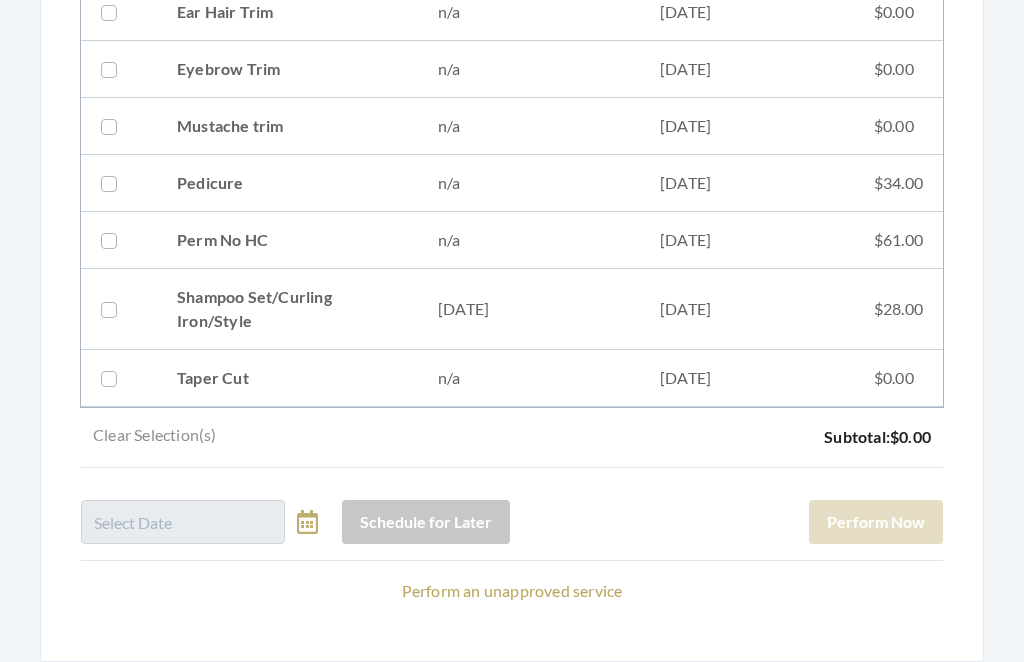 scroll, scrollTop: 699, scrollLeft: 0, axis: vertical 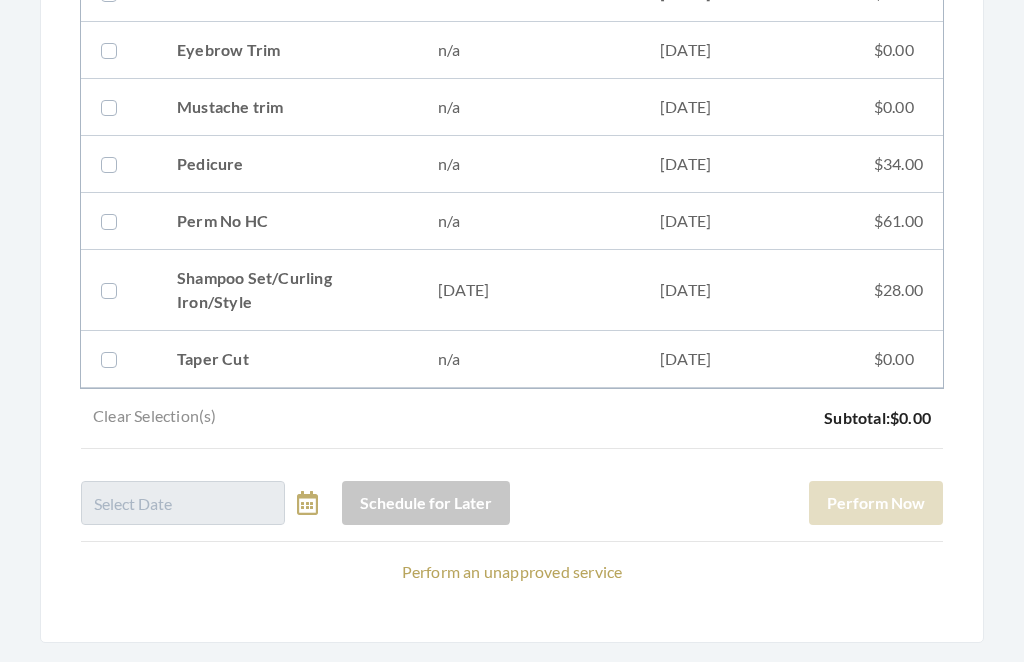 click on "Perform
an unapproved service" at bounding box center [512, 572] 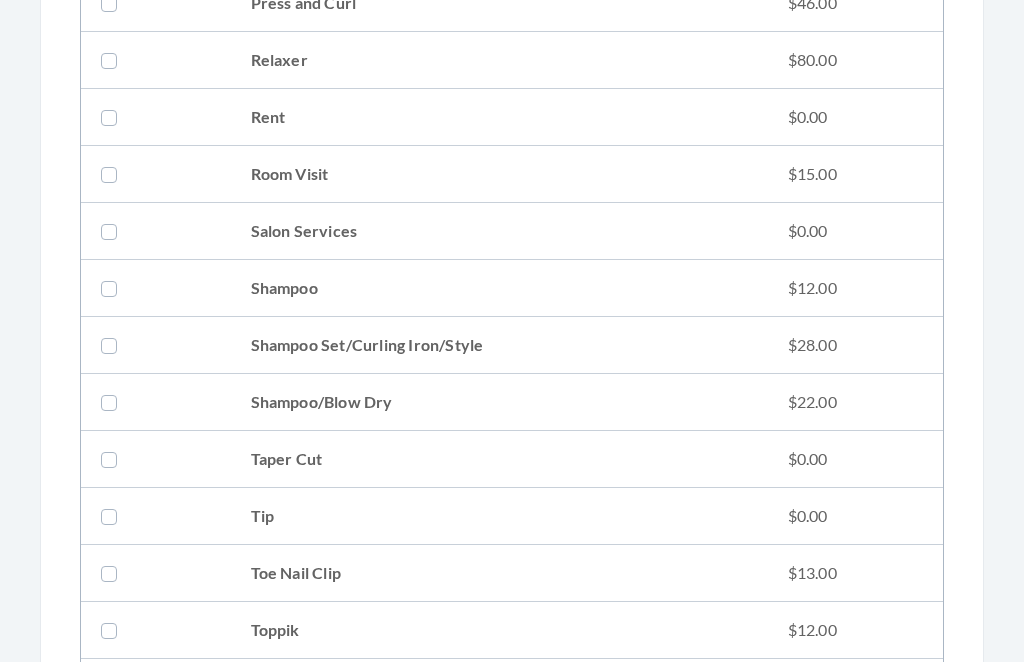 scroll, scrollTop: 2505, scrollLeft: 0, axis: vertical 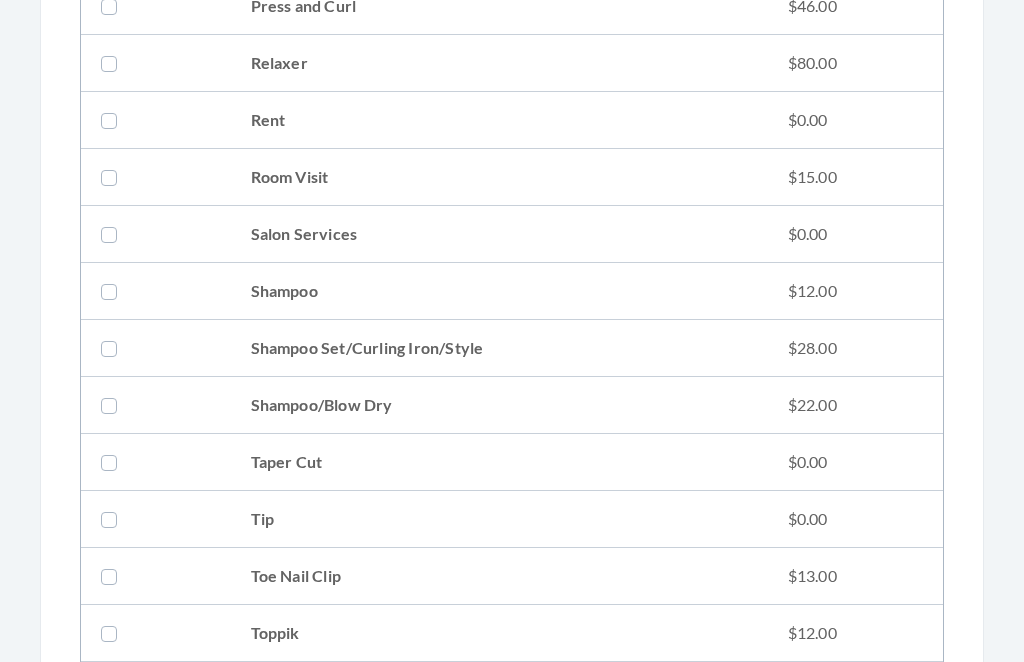 click on "Shampoo Set/Curling Iron/Style" at bounding box center [499, 348] 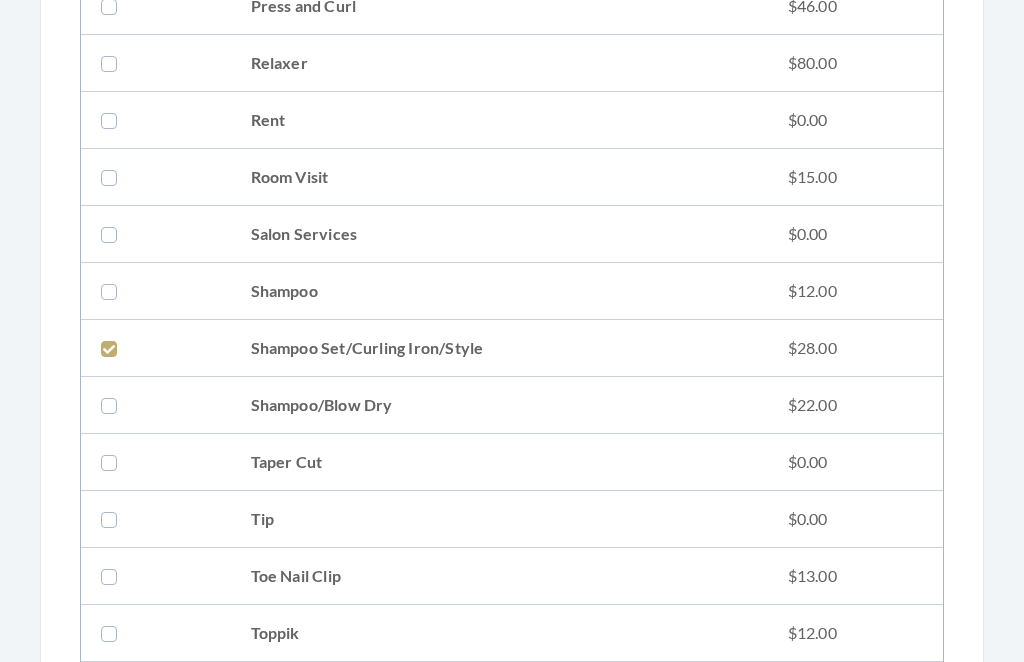 checkbox on "true" 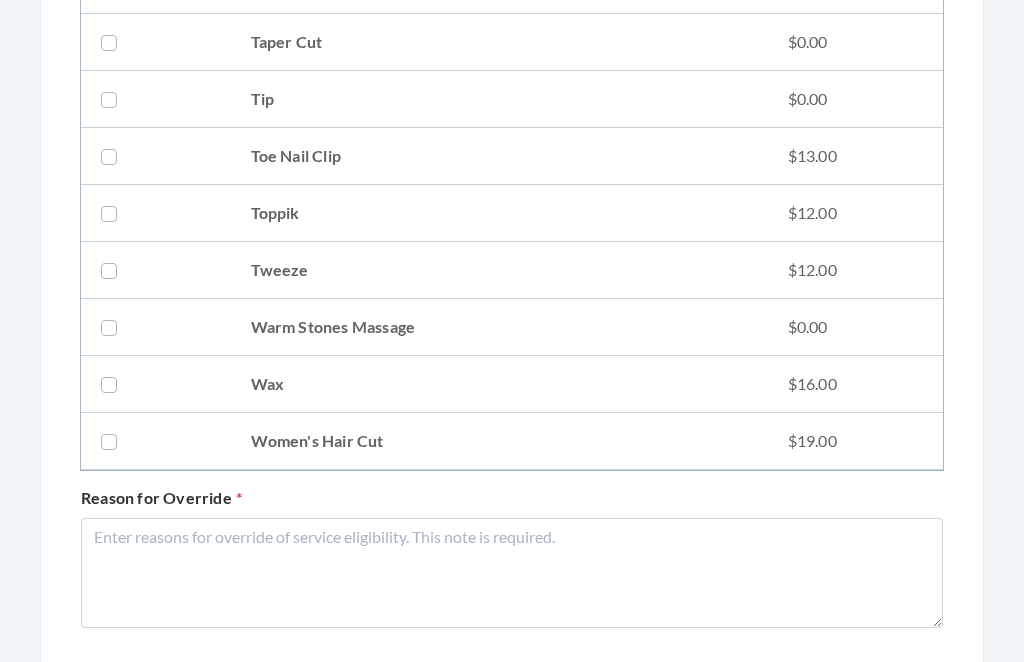 scroll, scrollTop: 2937, scrollLeft: 0, axis: vertical 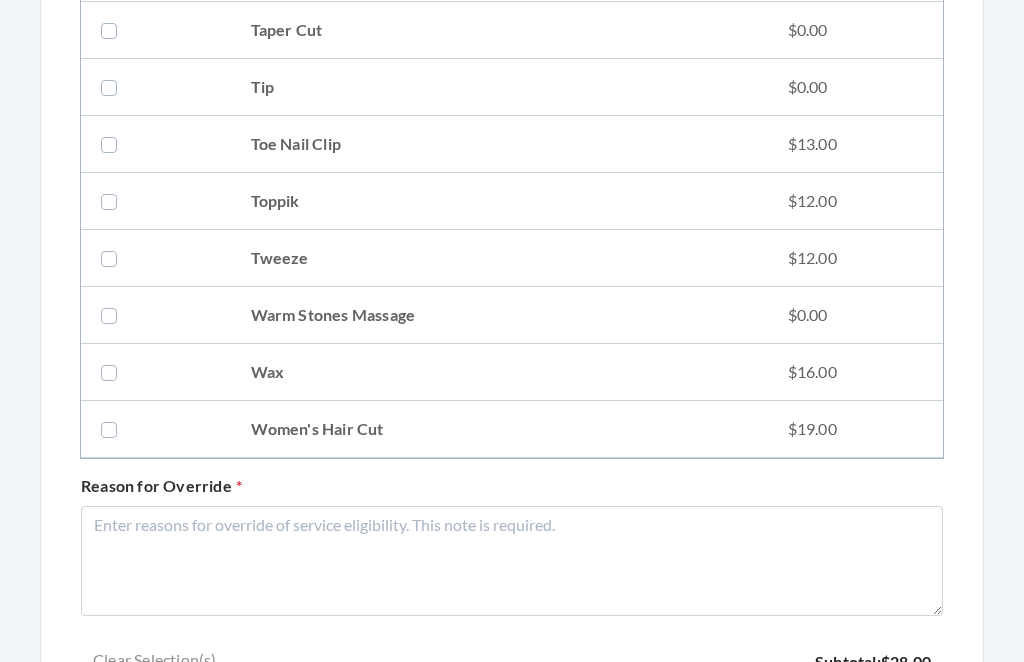 click on "Women's Hair Cut" at bounding box center (499, 429) 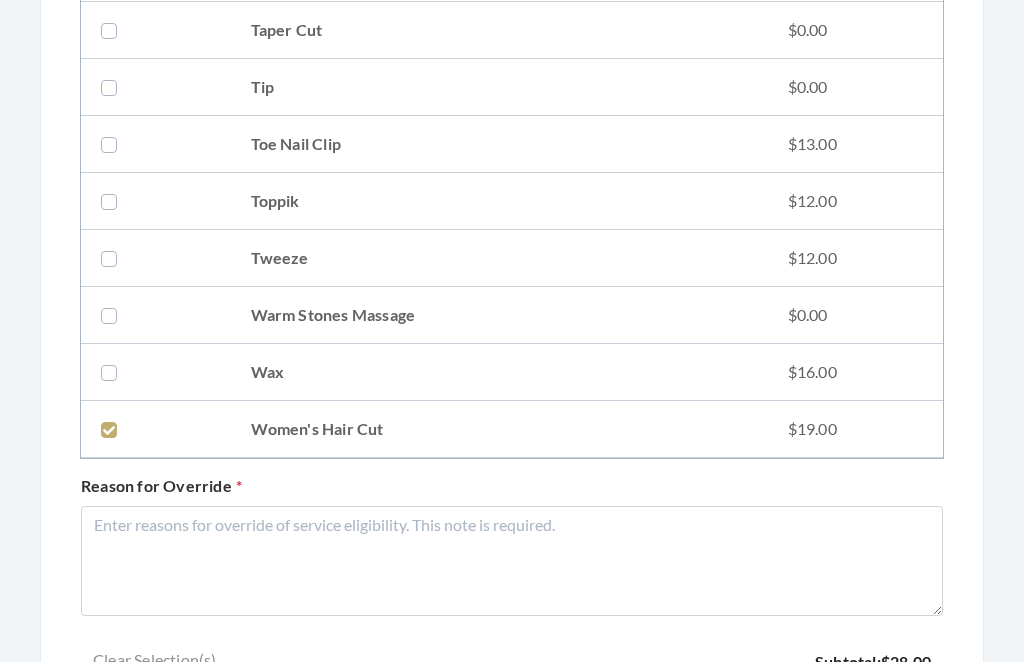 checkbox on "true" 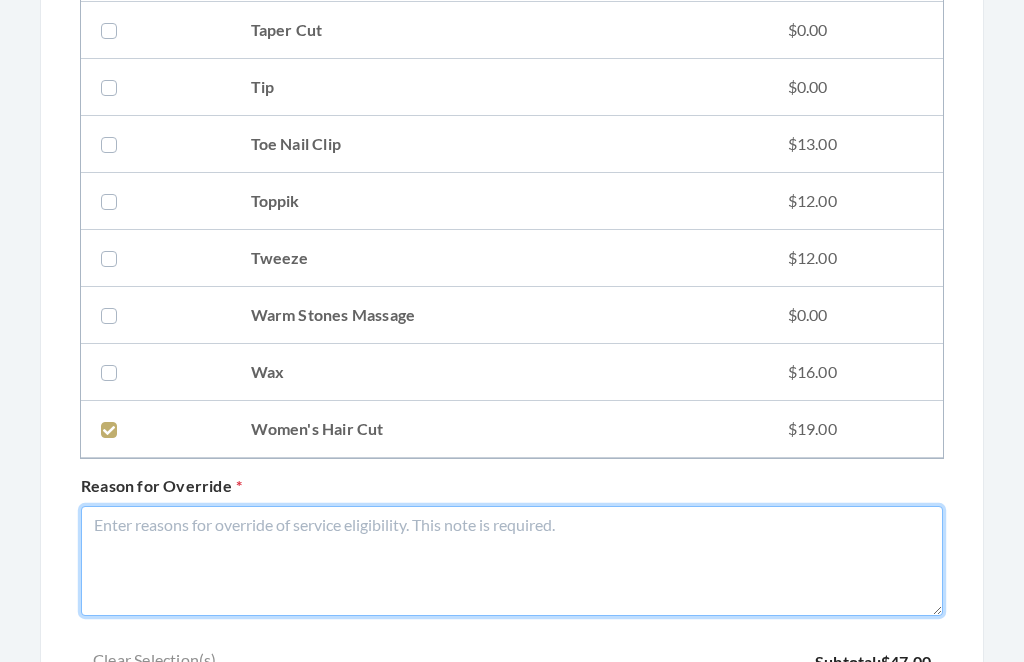 click on "Reason for Override" at bounding box center (512, 561) 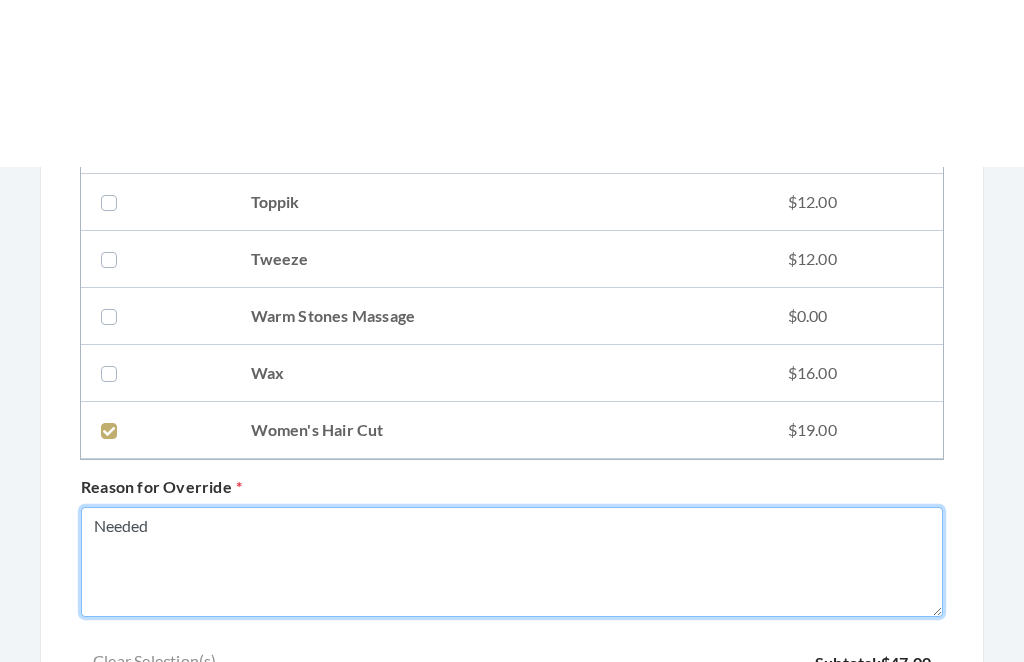 scroll, scrollTop: 3103, scrollLeft: 0, axis: vertical 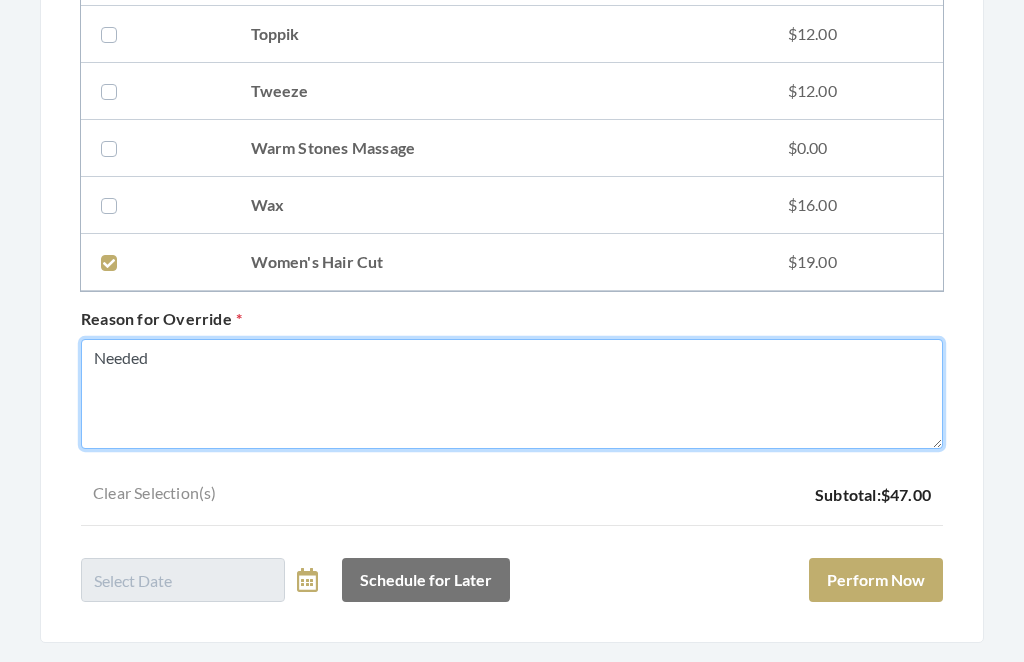 type on "Needed" 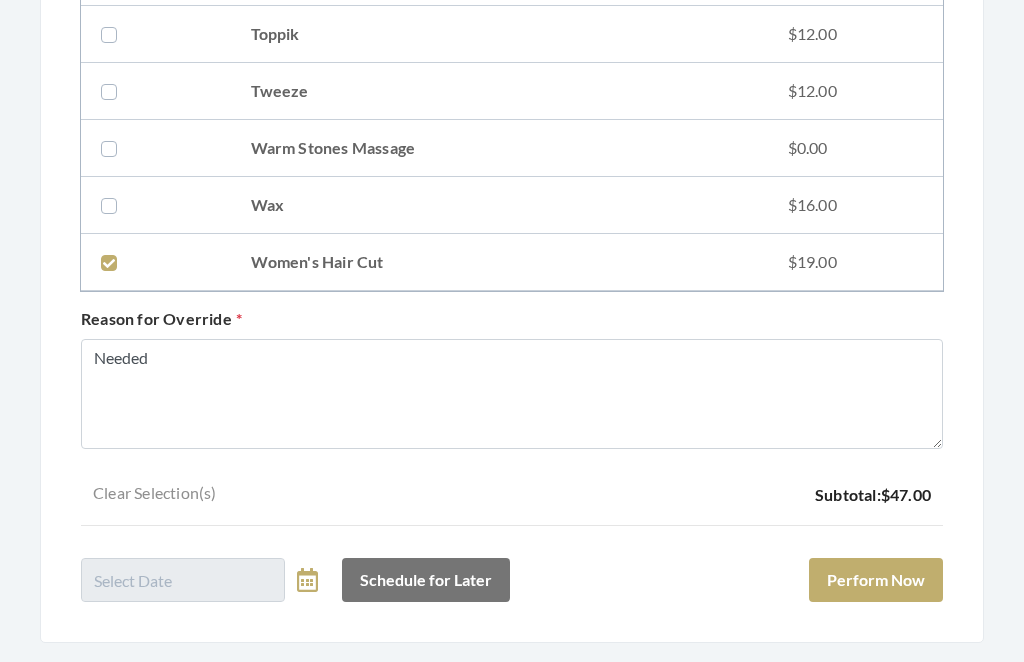 click on "Perform Now" at bounding box center [876, 581] 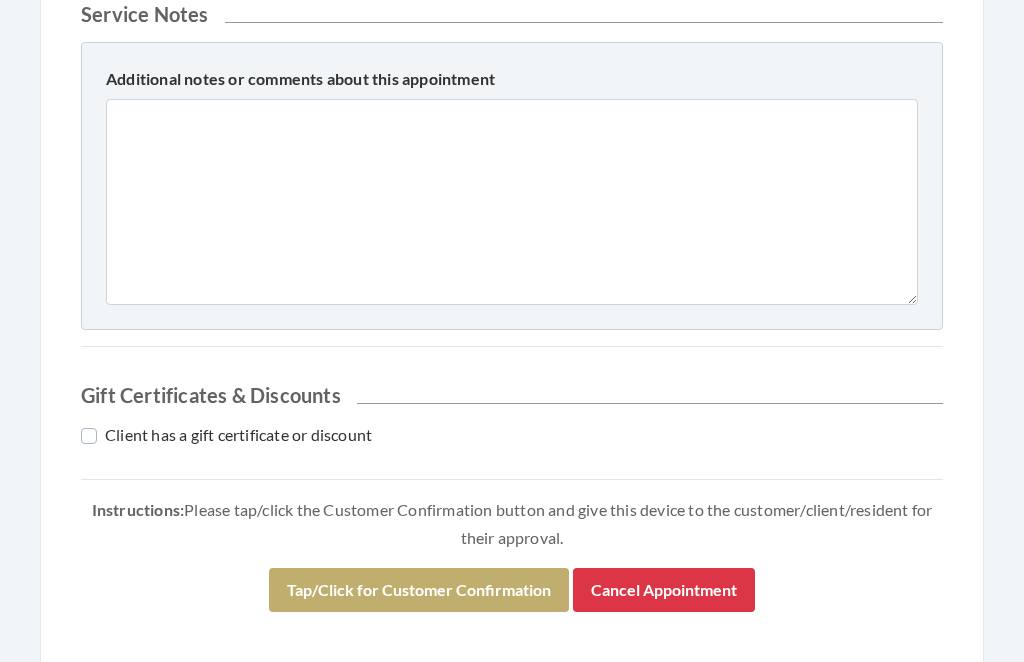 scroll, scrollTop: 1010, scrollLeft: 0, axis: vertical 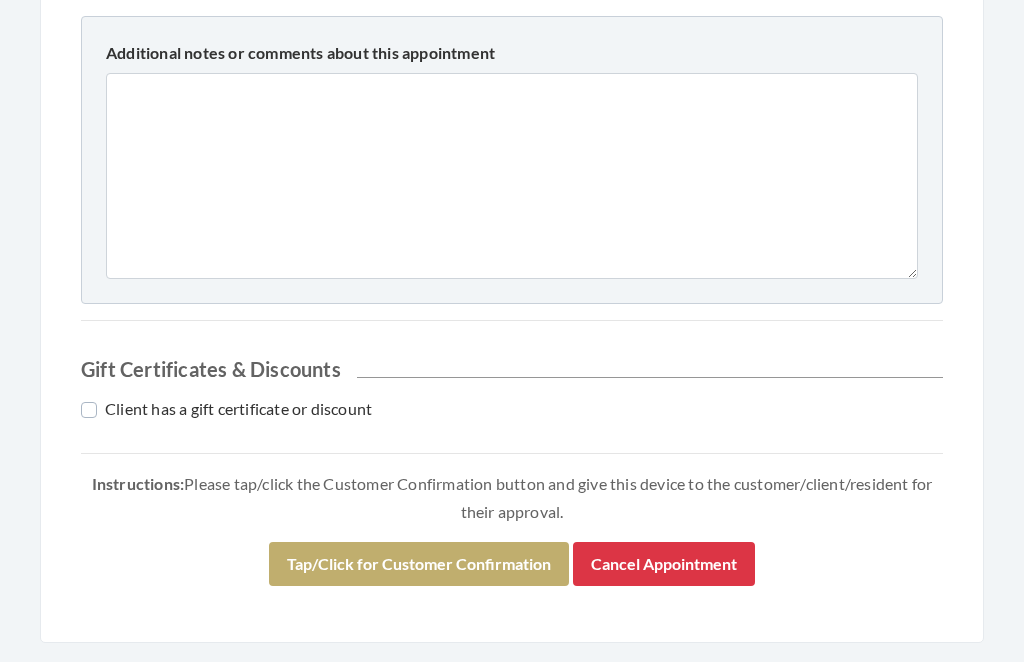 click on "Tap/Click for Customer Confirmation" at bounding box center (419, 565) 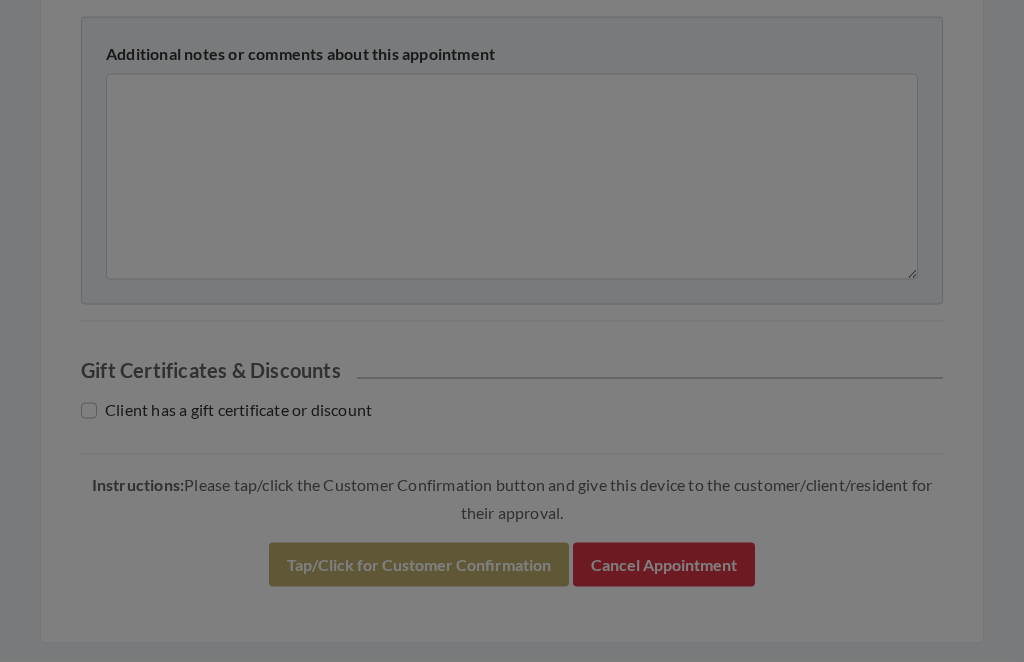 scroll, scrollTop: 1010, scrollLeft: 0, axis: vertical 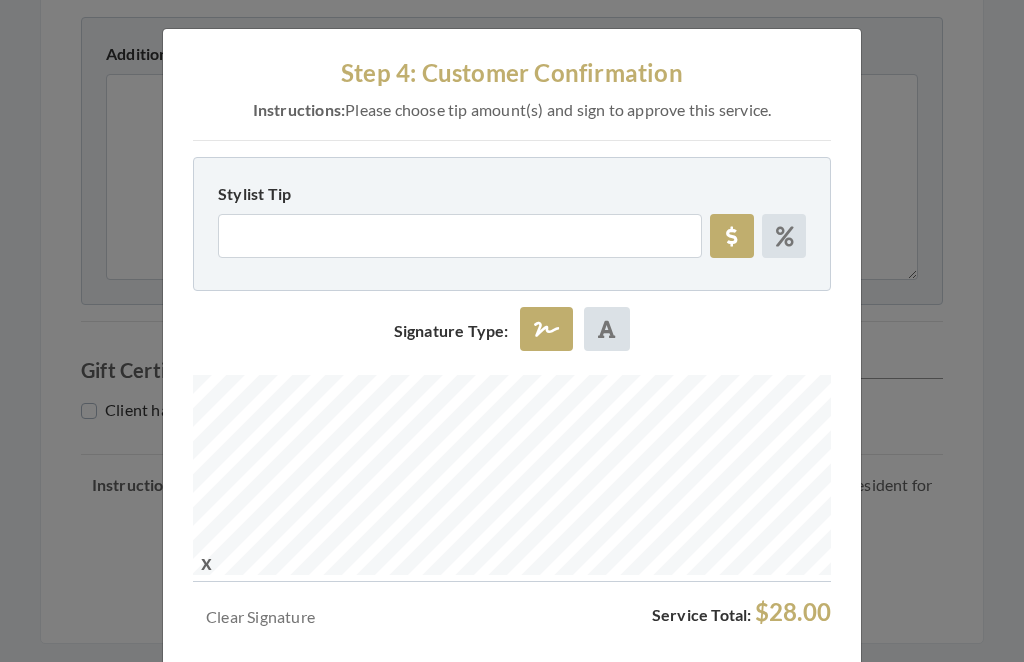 click on "Approve Service" at bounding box center (473, 691) 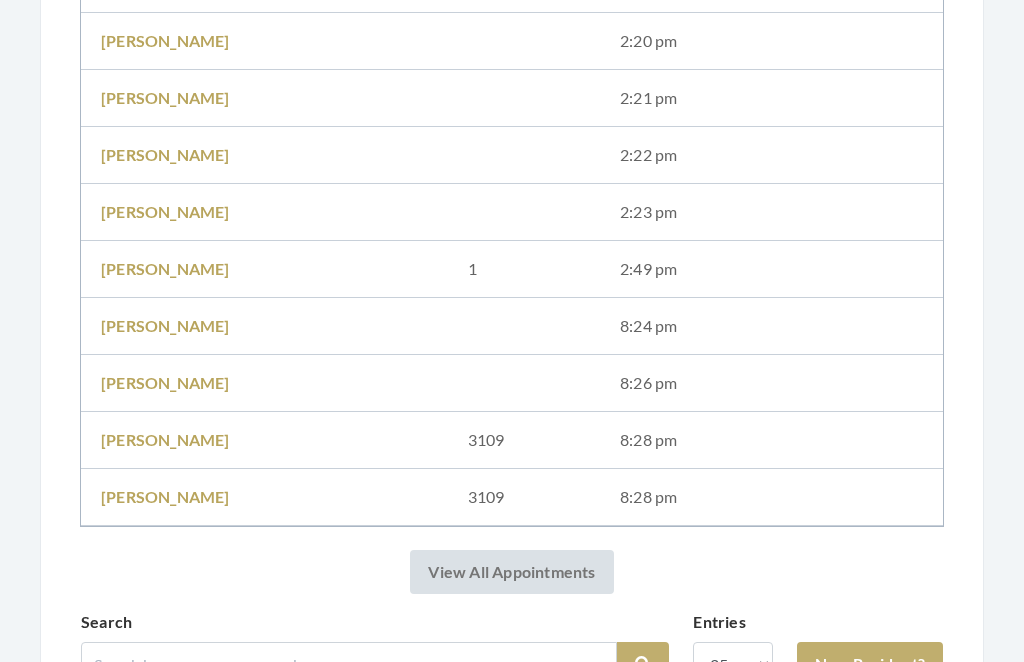 scroll, scrollTop: 1878, scrollLeft: 0, axis: vertical 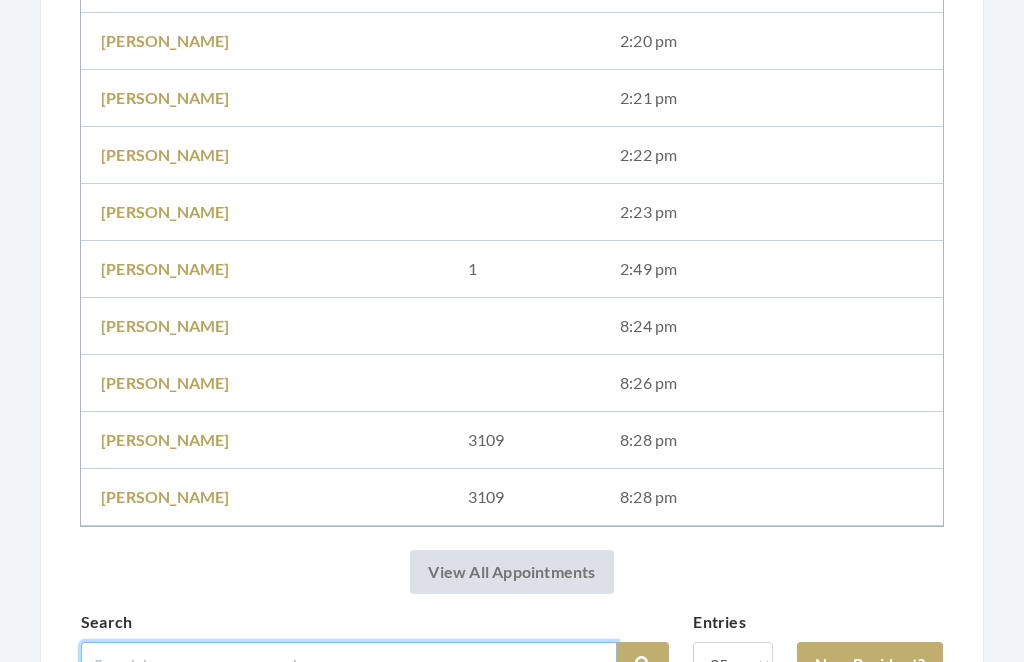 click at bounding box center (349, 664) 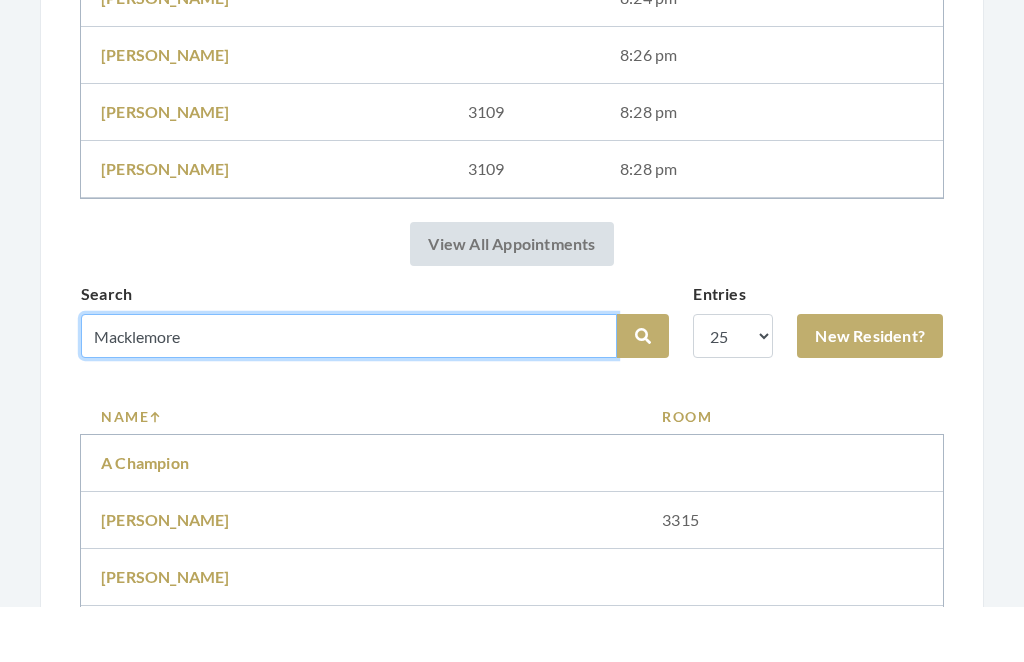 type on "Macklemore" 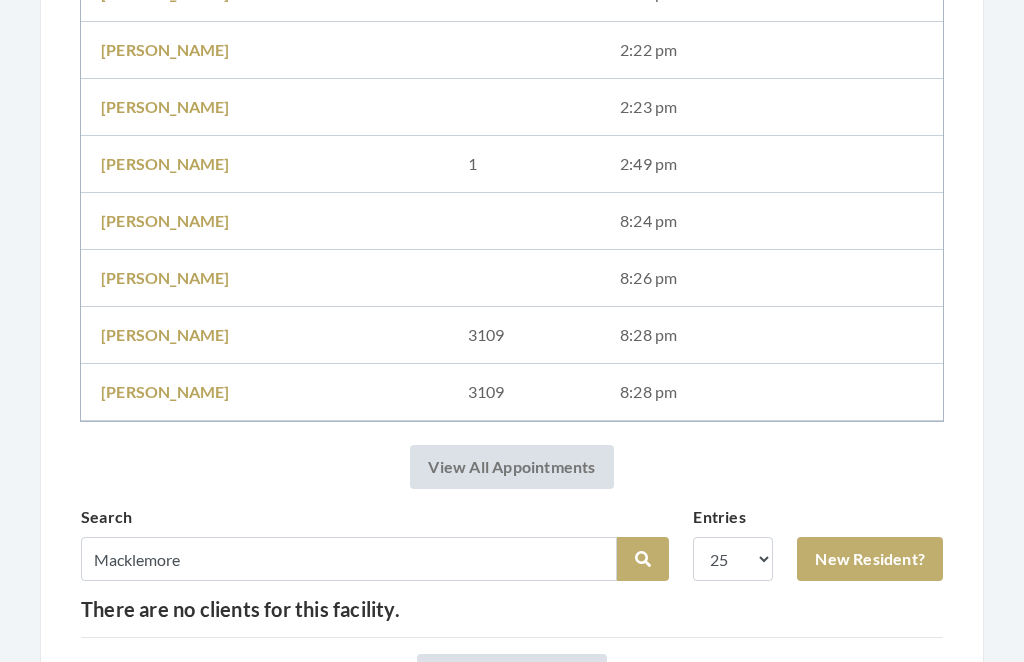 scroll, scrollTop: 1910, scrollLeft: 0, axis: vertical 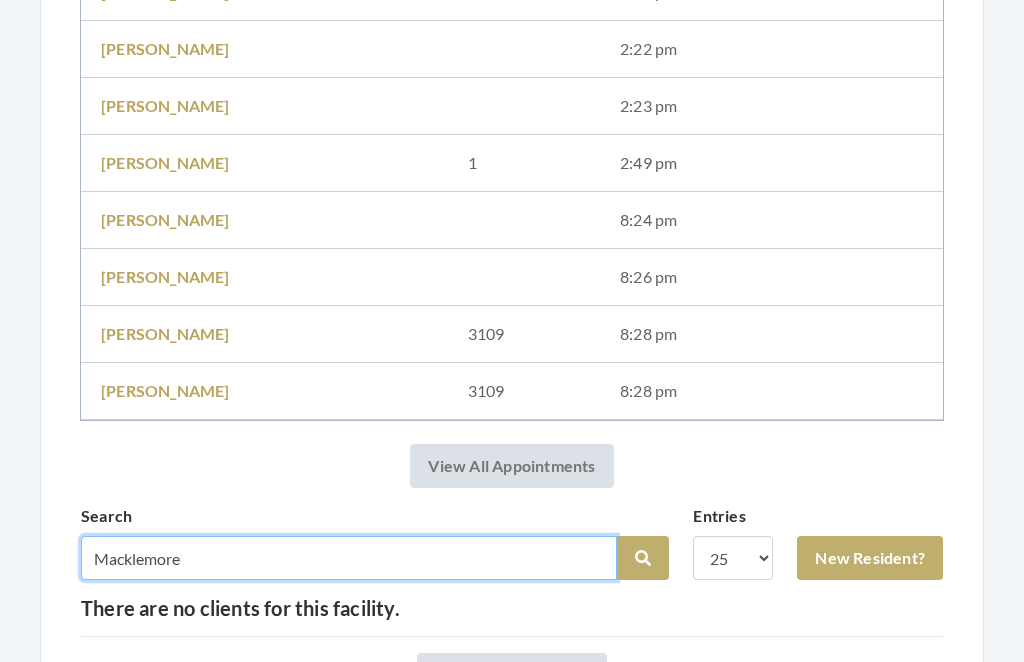 click on "Macklemore" at bounding box center (349, 558) 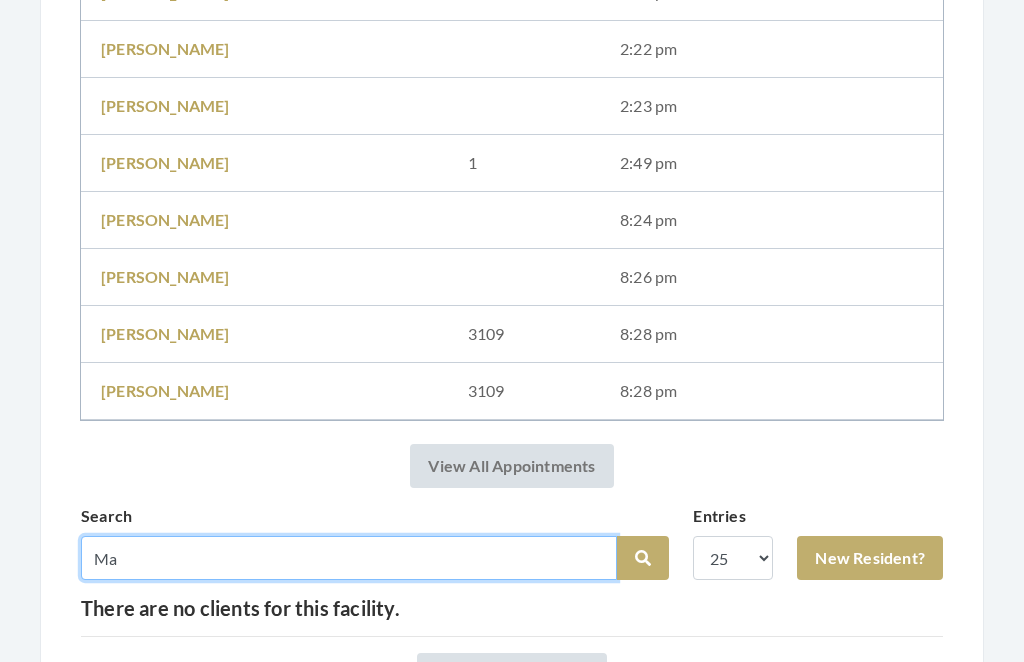 type on "M" 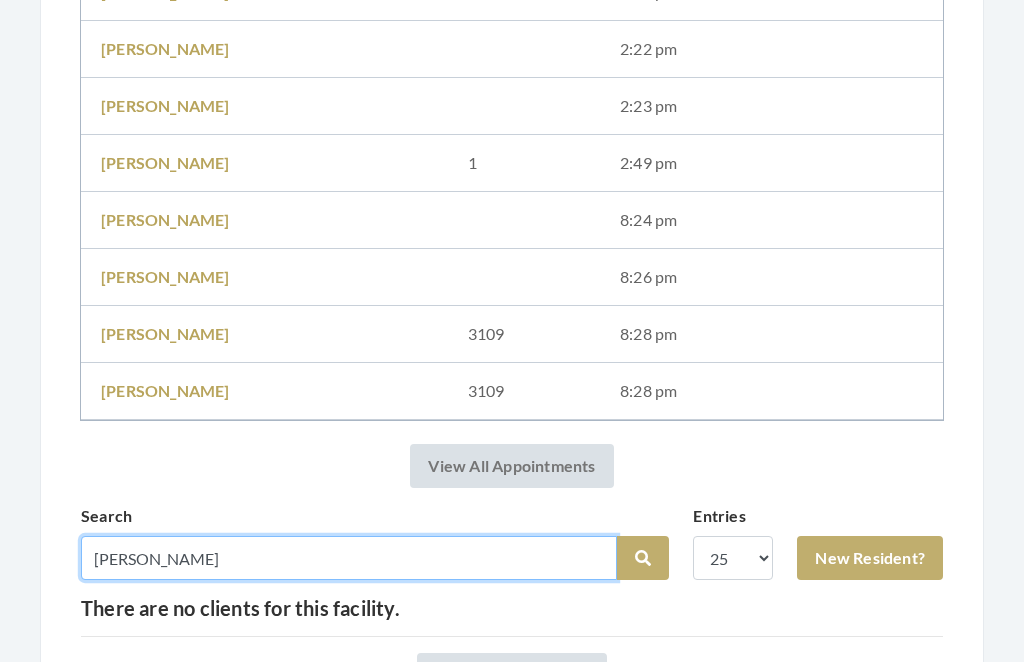 type on "[PERSON_NAME]" 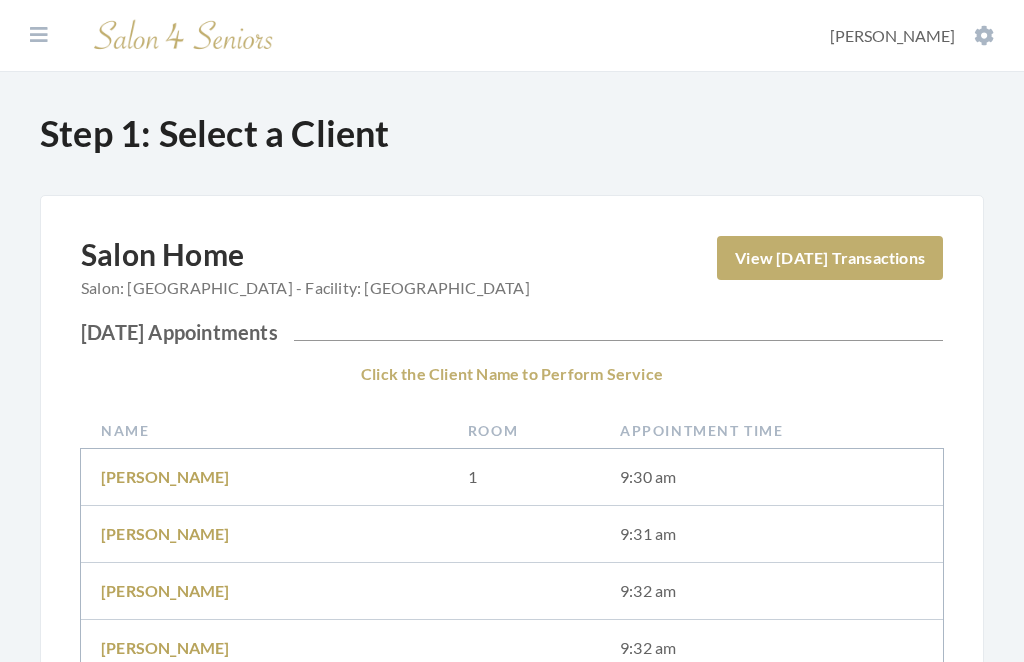 scroll, scrollTop: 0, scrollLeft: 0, axis: both 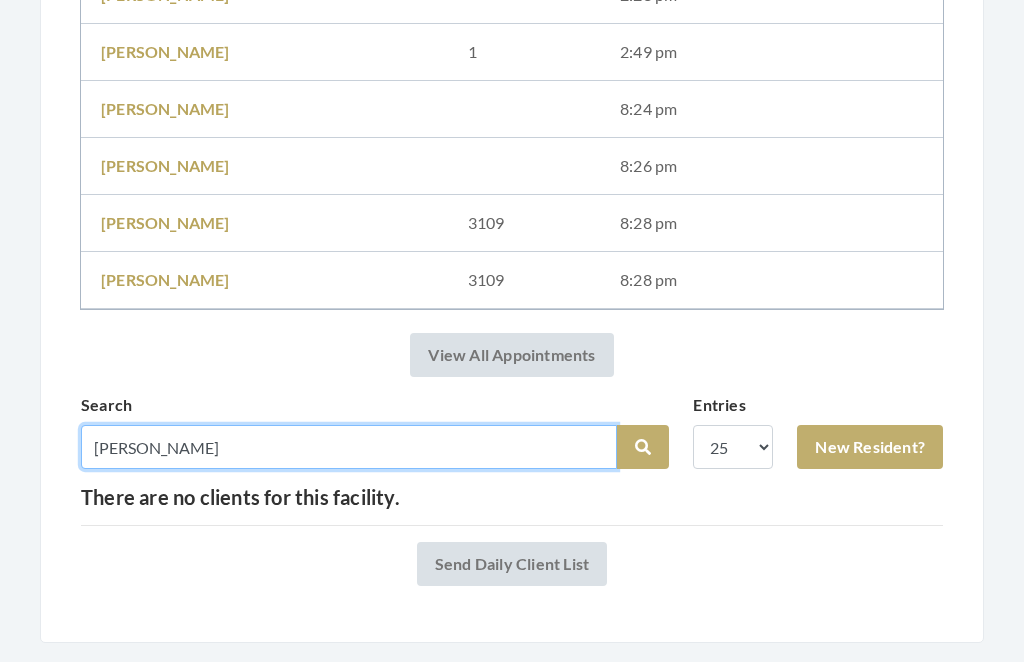 click on "[PERSON_NAME]" at bounding box center (349, 448) 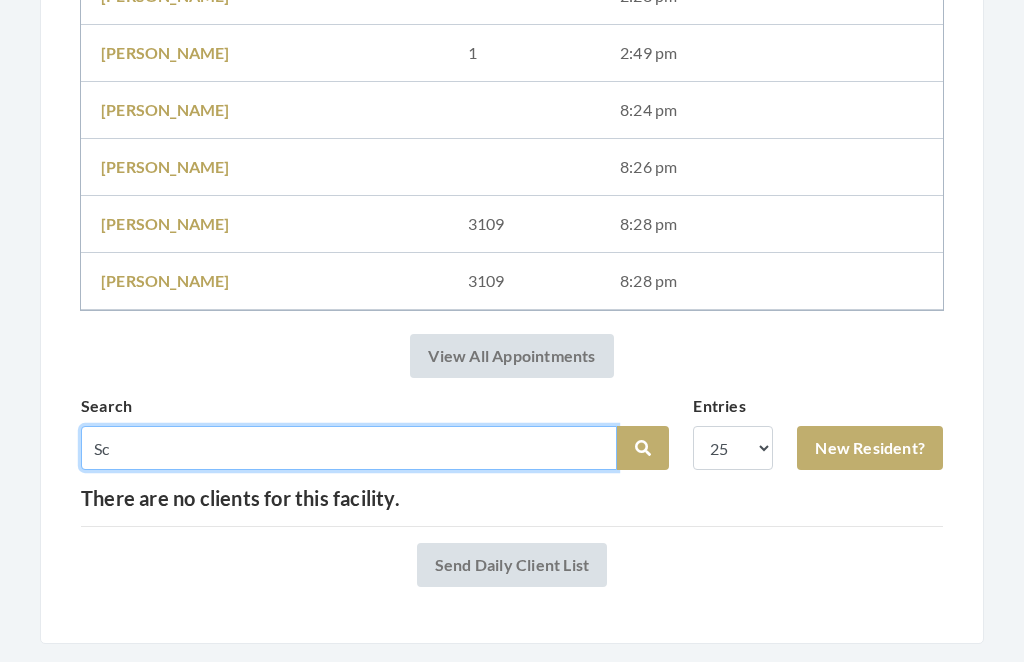 type on "S" 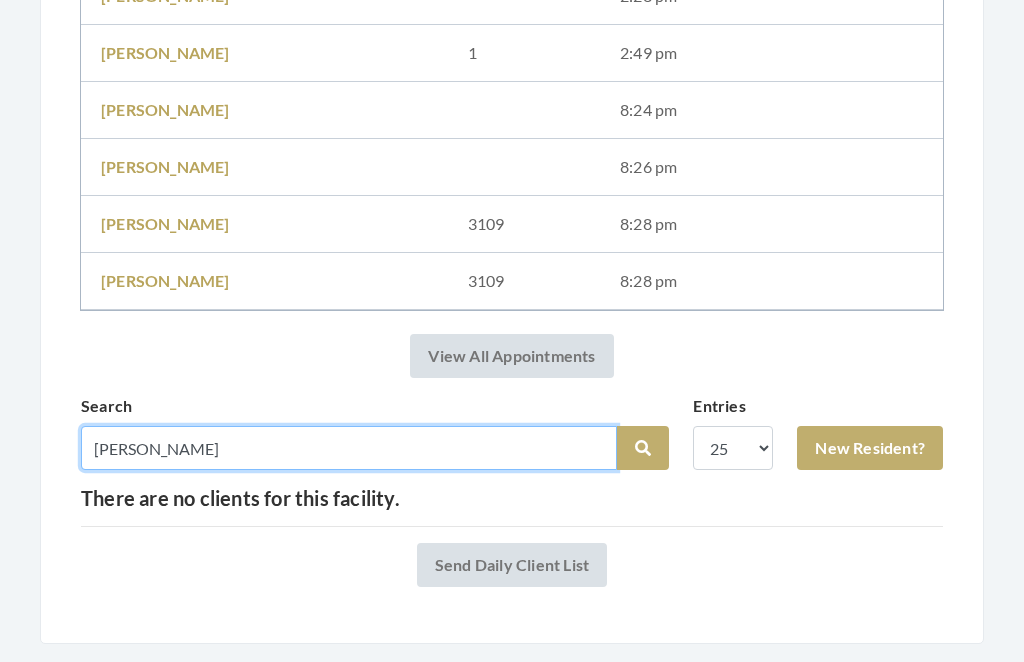 type on "[PERSON_NAME]" 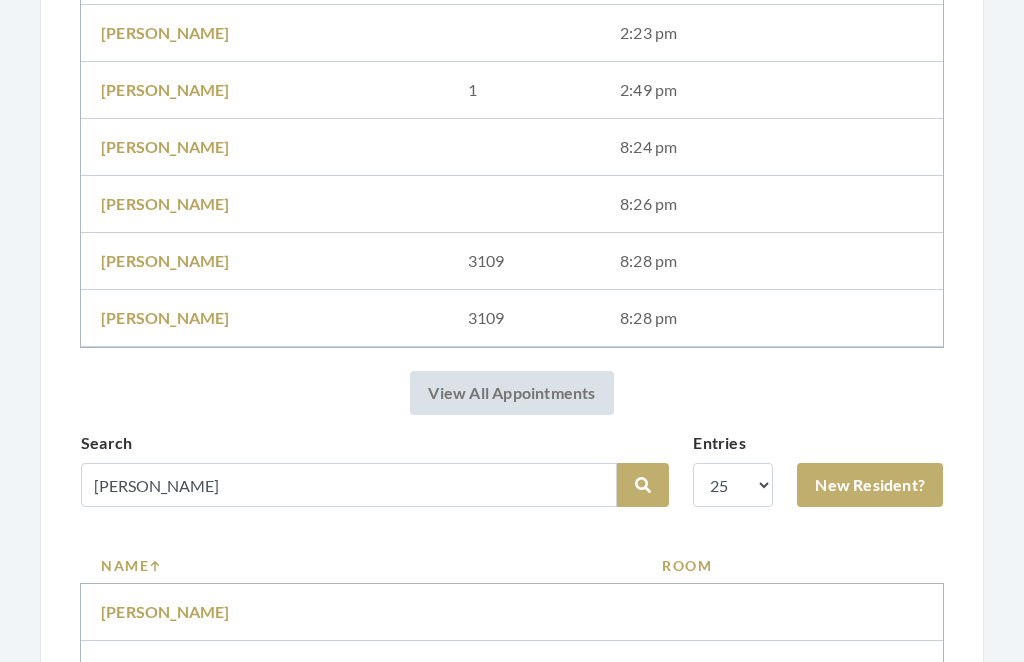 scroll, scrollTop: 1982, scrollLeft: 0, axis: vertical 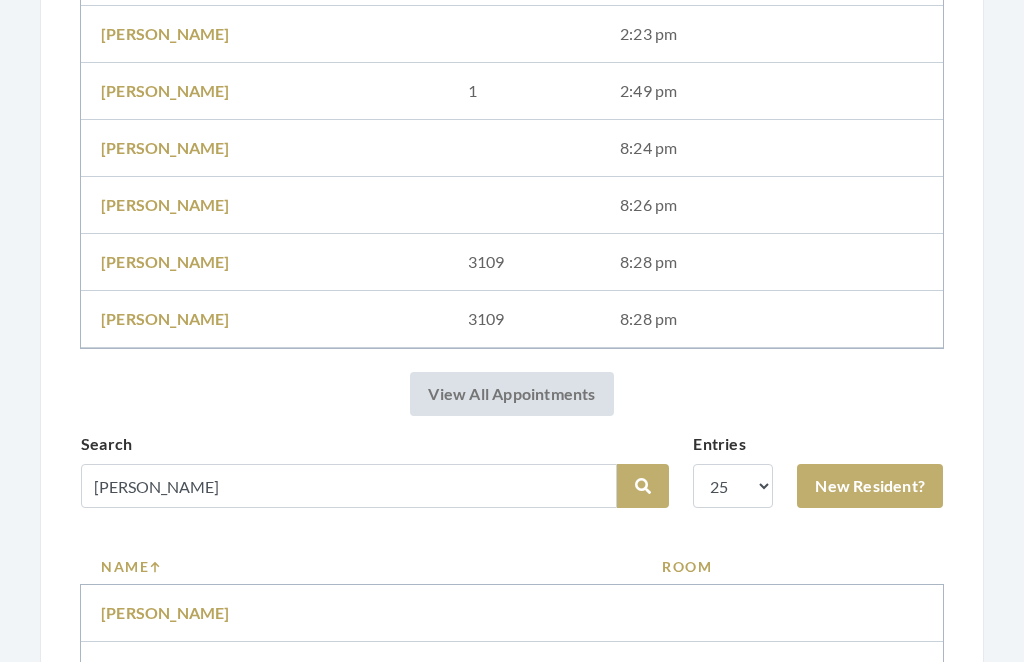 click on "[PERSON_NAME]" at bounding box center (165, 612) 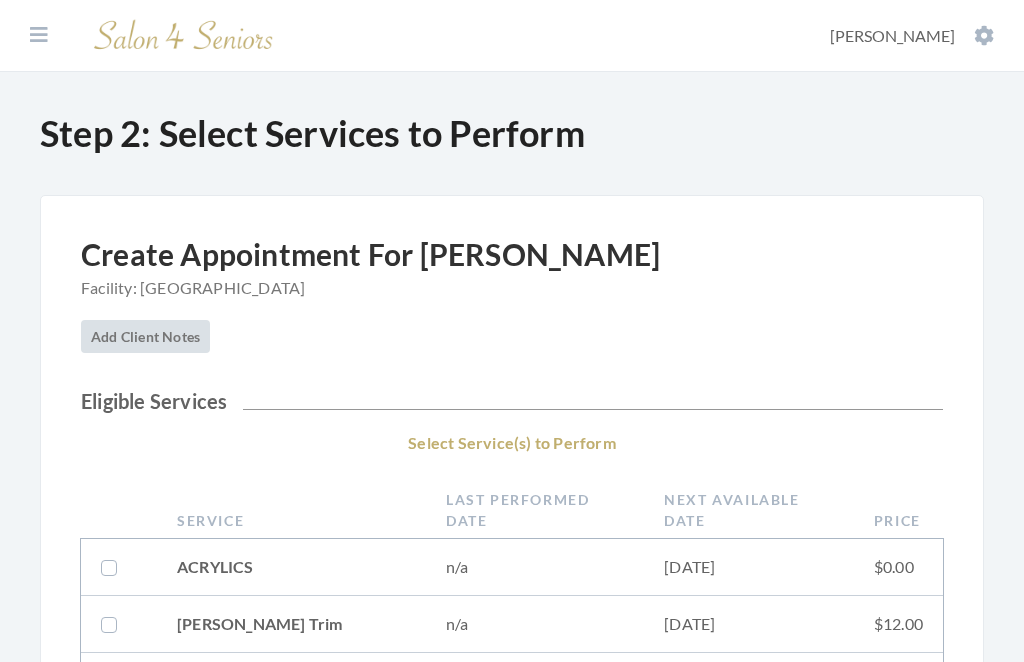 scroll, scrollTop: 0, scrollLeft: 0, axis: both 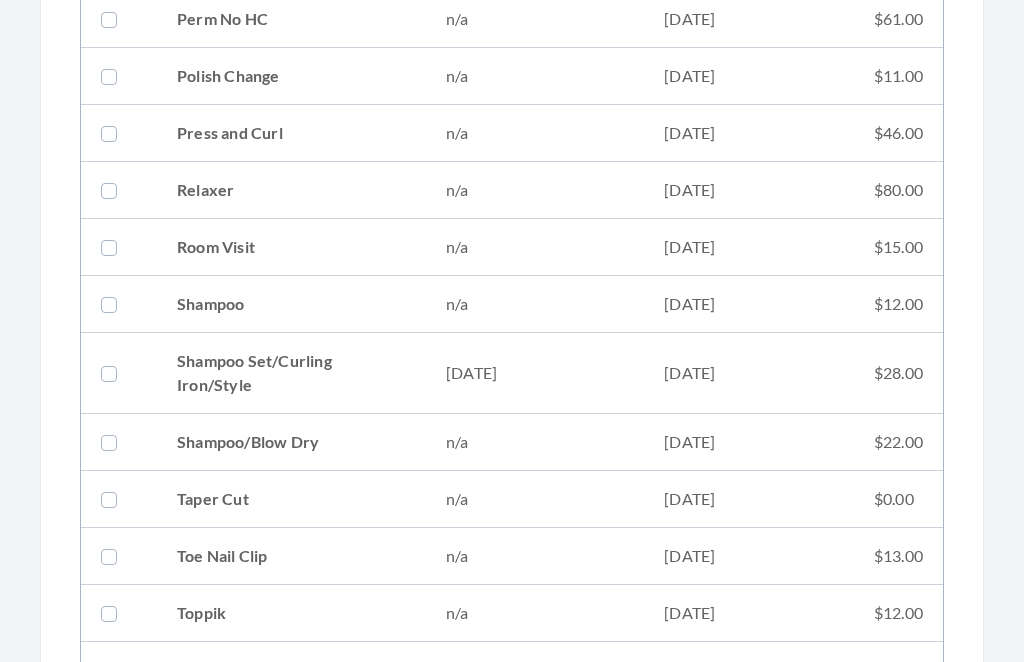 click on "Shampoo Set/Curling Iron/Style" at bounding box center (291, 374) 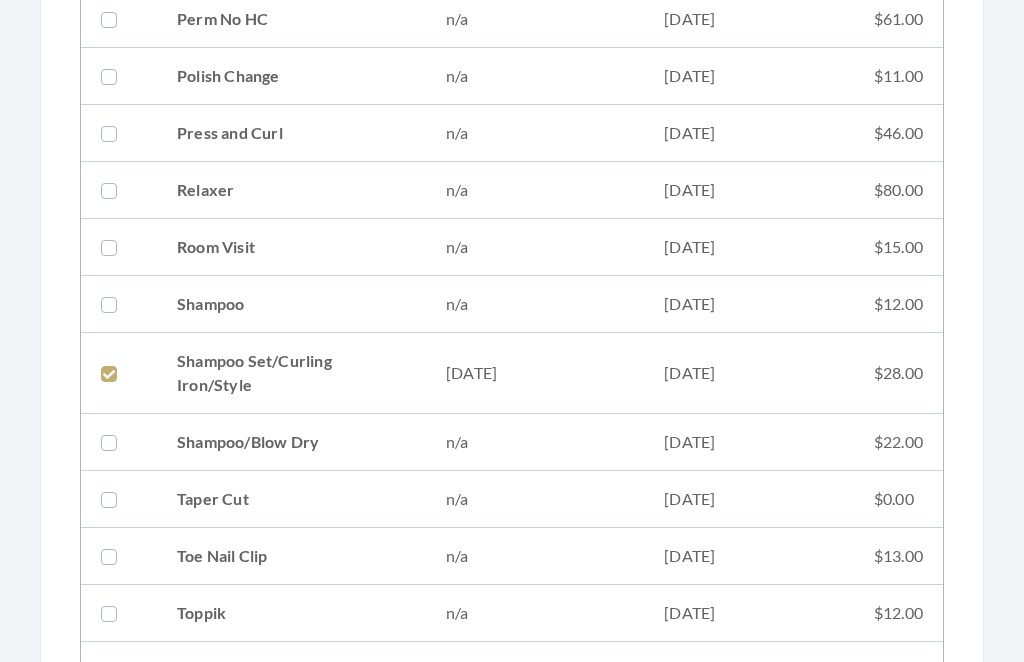 checkbox on "true" 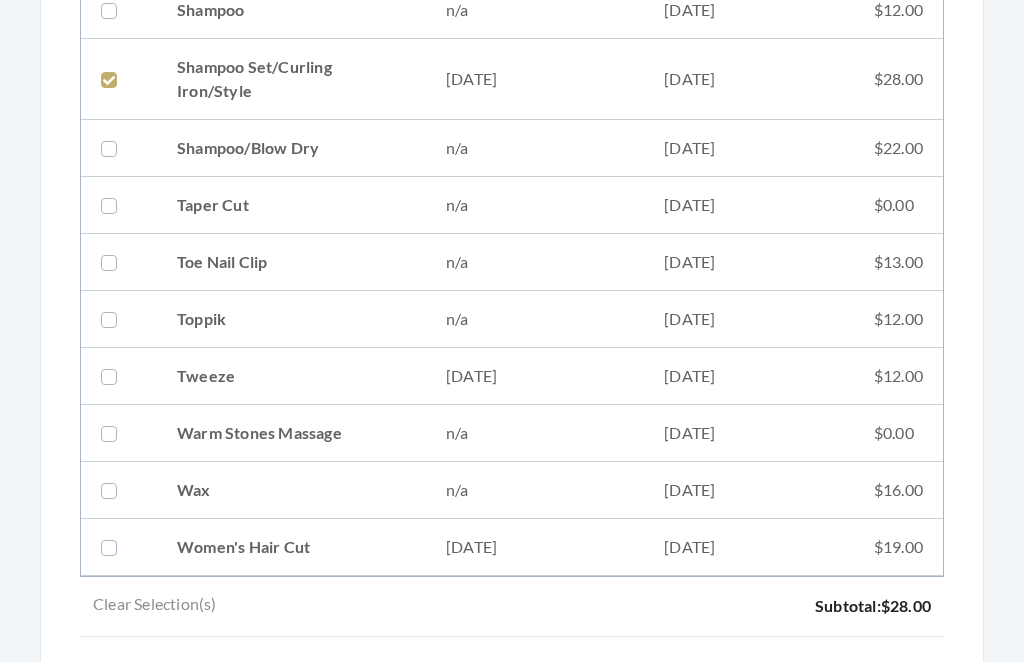 scroll, scrollTop: 2519, scrollLeft: 0, axis: vertical 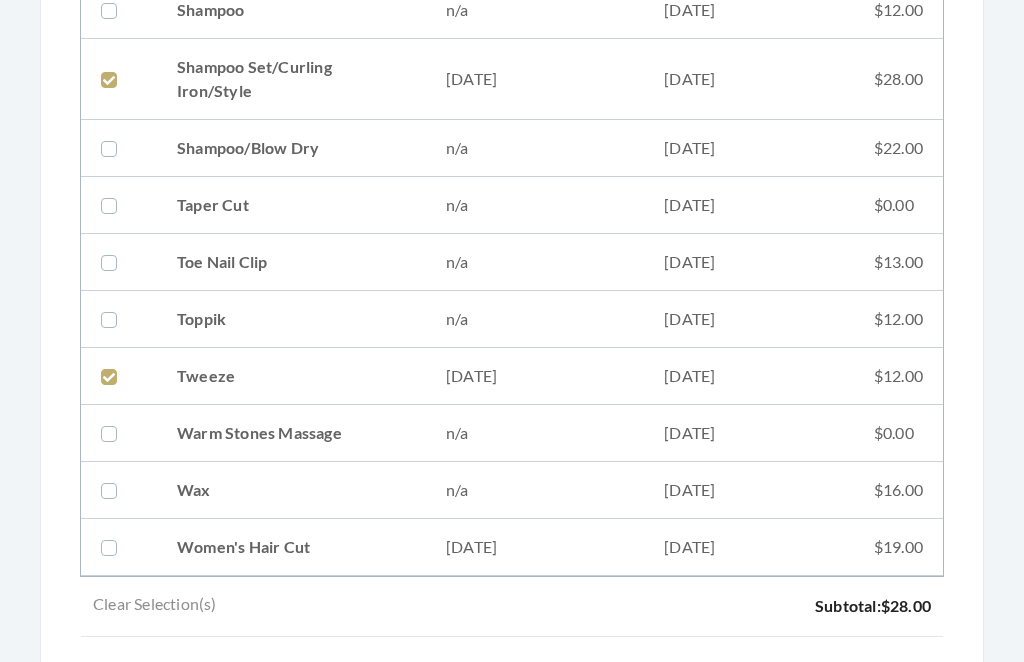 checkbox on "true" 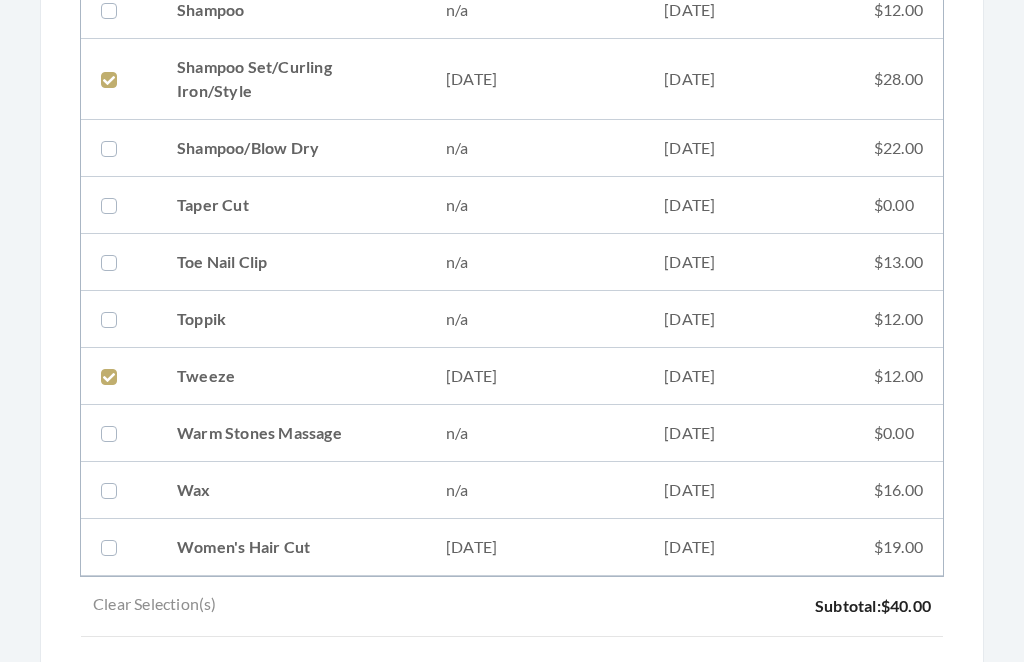 click on "Women's Hair Cut" at bounding box center (291, 547) 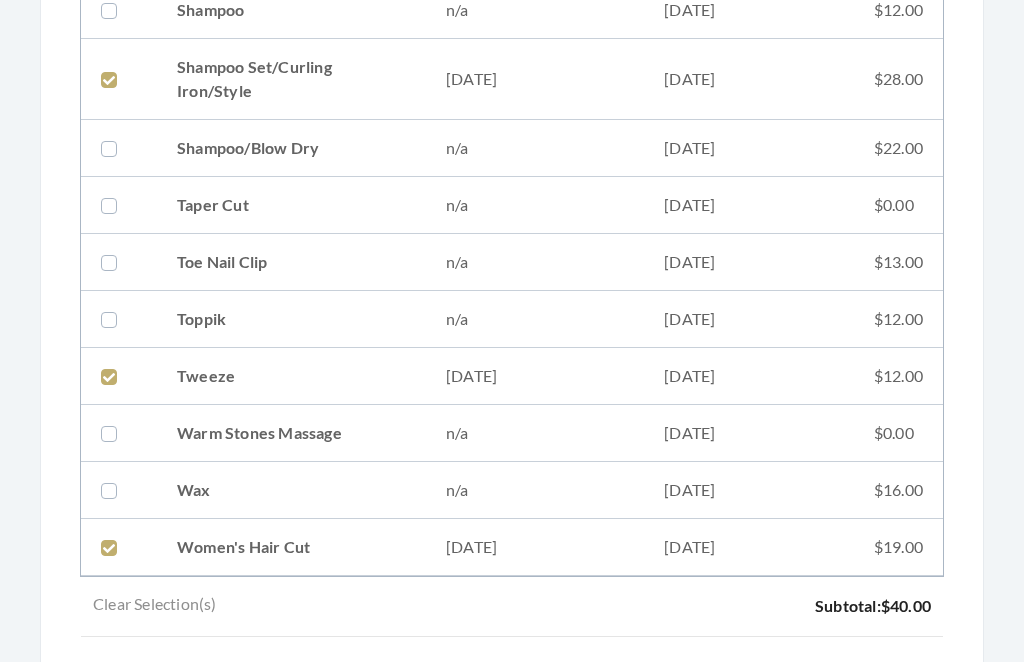 checkbox on "true" 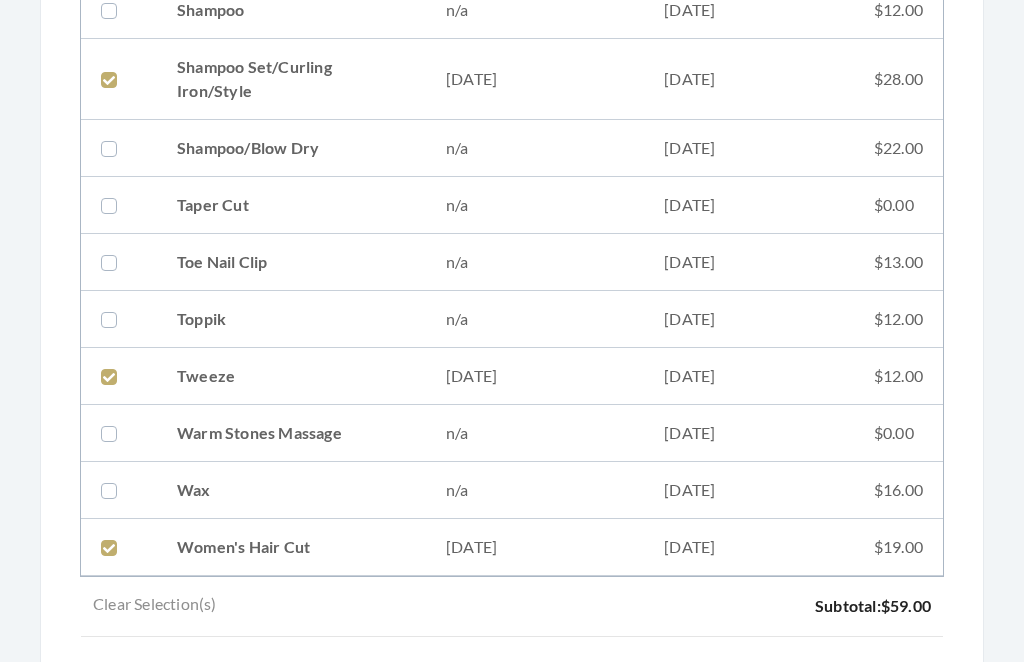 click on "Perform Now" at bounding box center [876, 691] 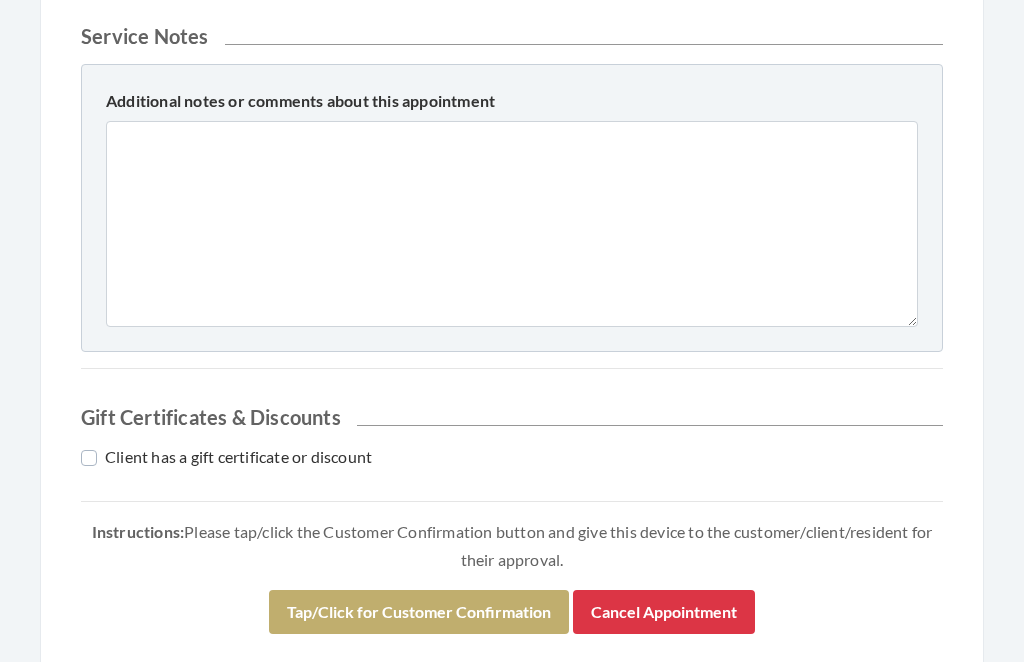 scroll, scrollTop: 998, scrollLeft: 0, axis: vertical 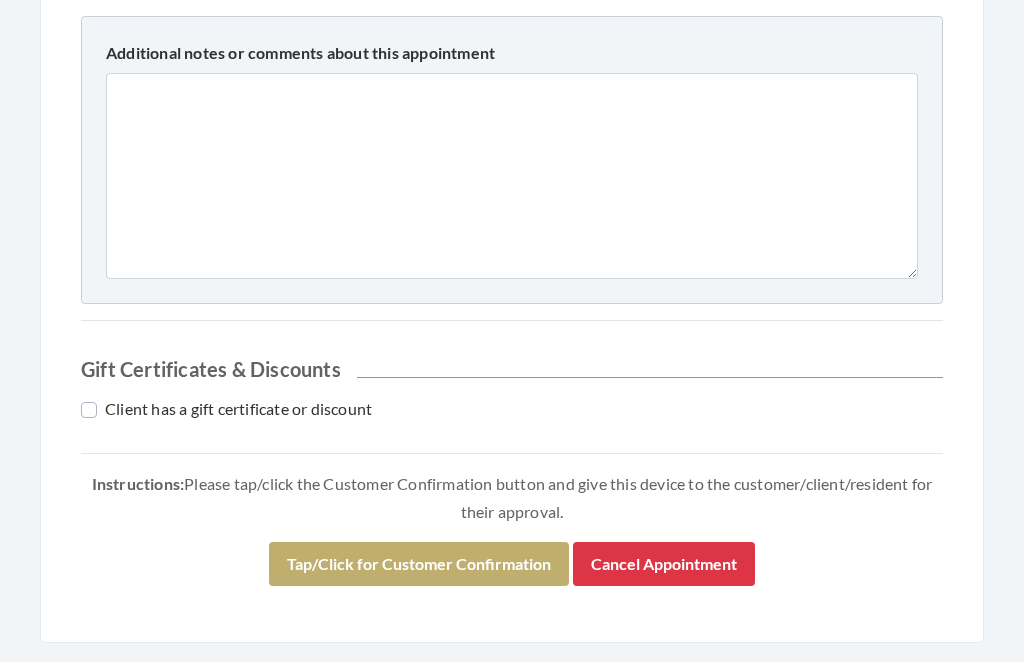 click on "Tap/Click for Customer Confirmation" at bounding box center [419, 565] 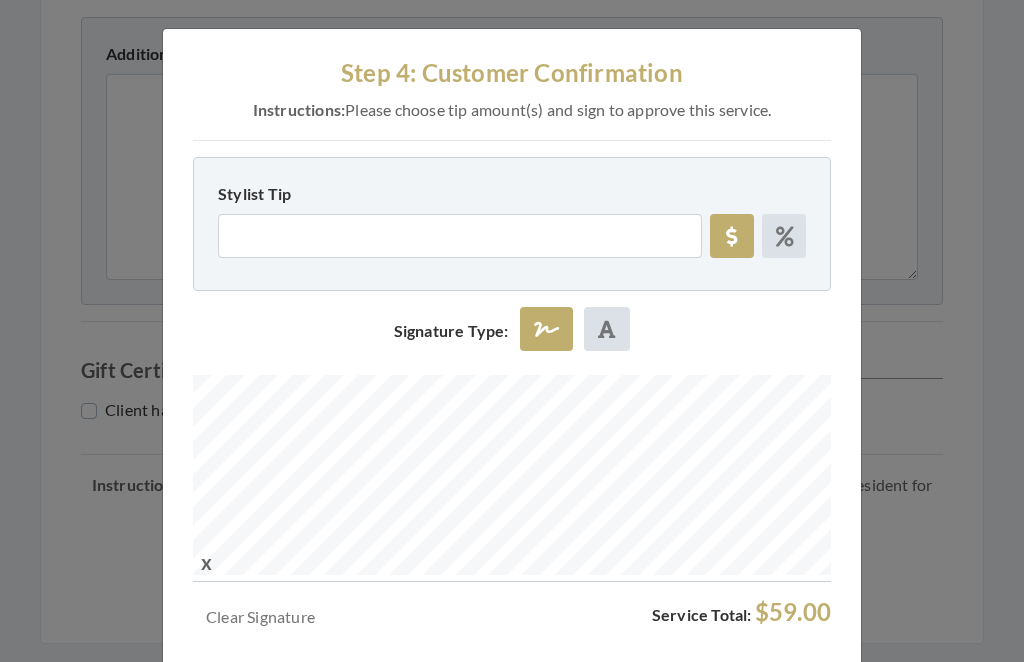 click on "Approve Service" at bounding box center [473, 691] 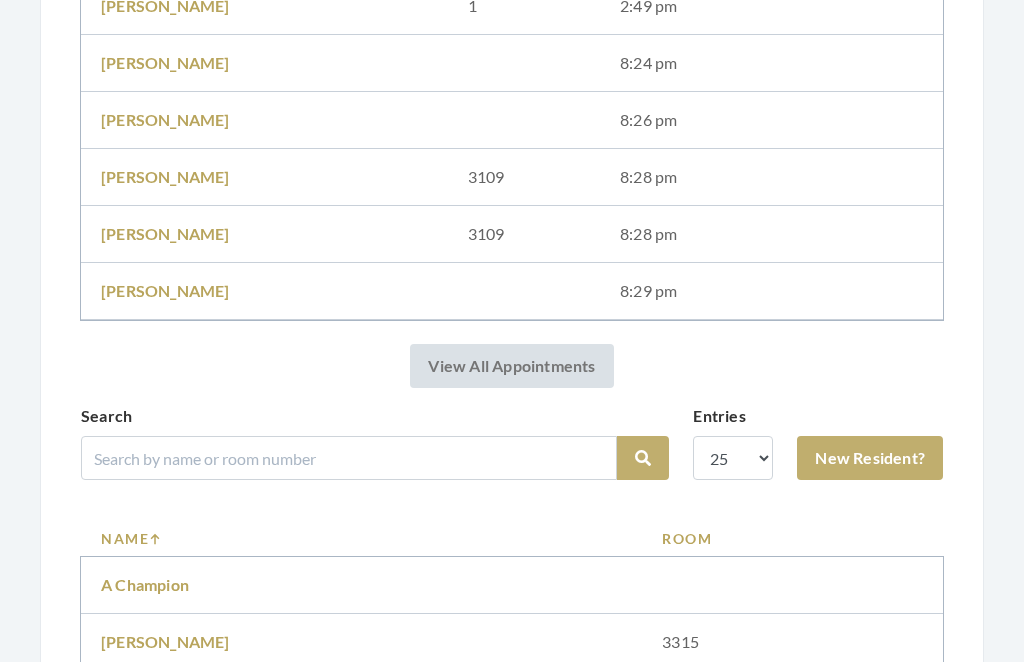 scroll, scrollTop: 2158, scrollLeft: 0, axis: vertical 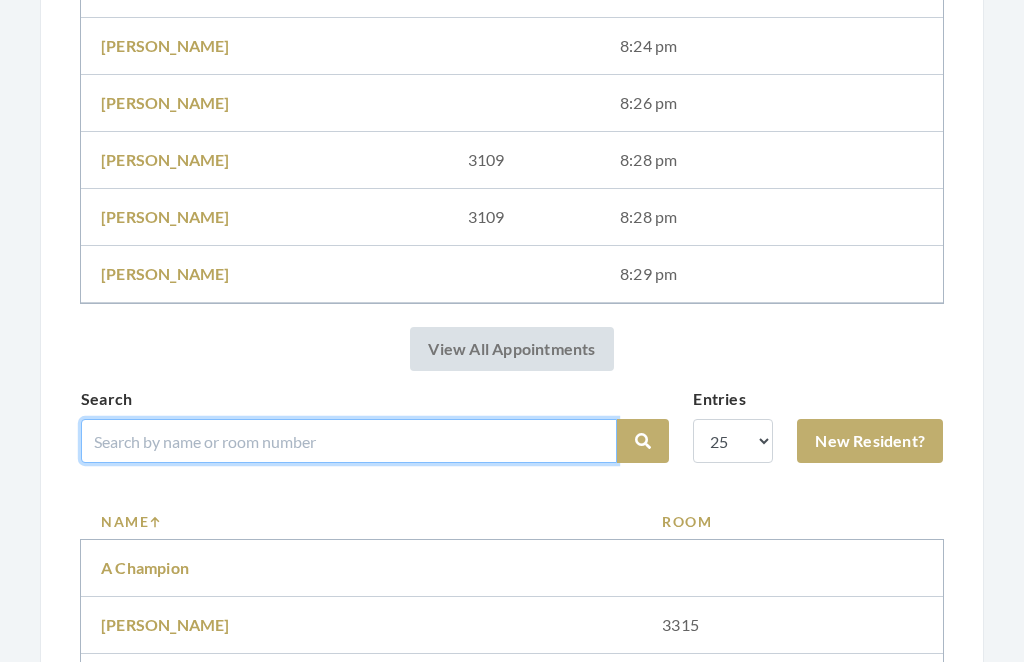click at bounding box center [349, 441] 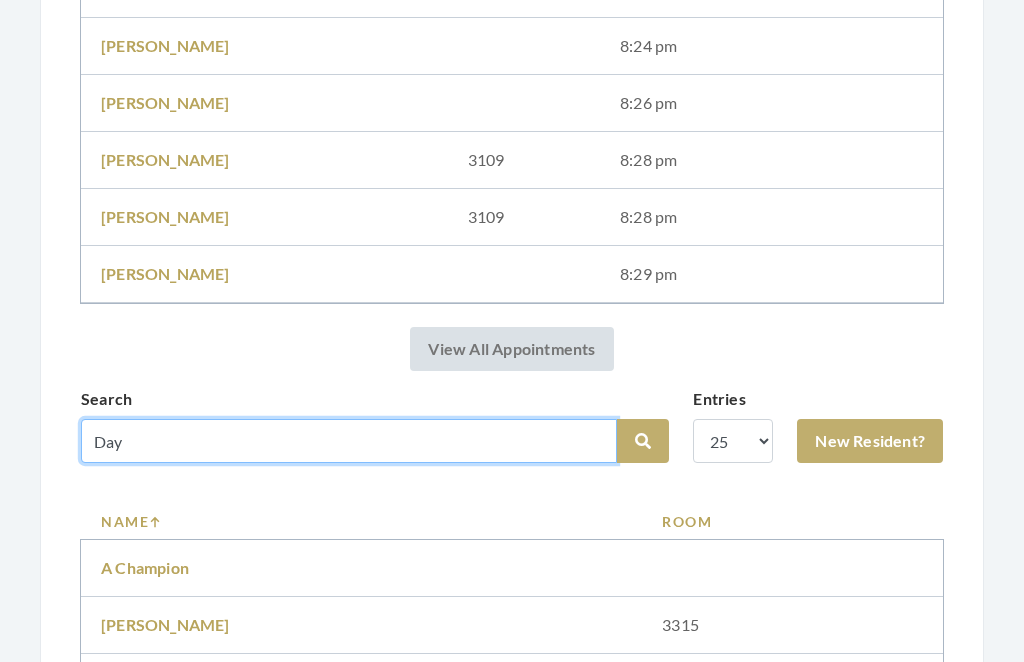 type on "Day" 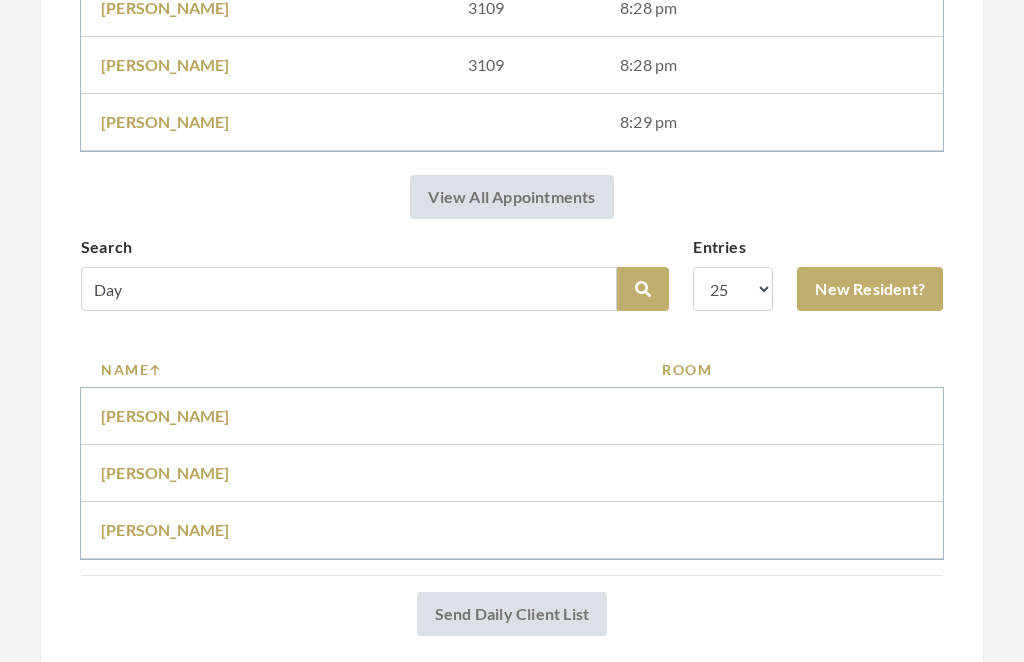 scroll, scrollTop: 2189, scrollLeft: 0, axis: vertical 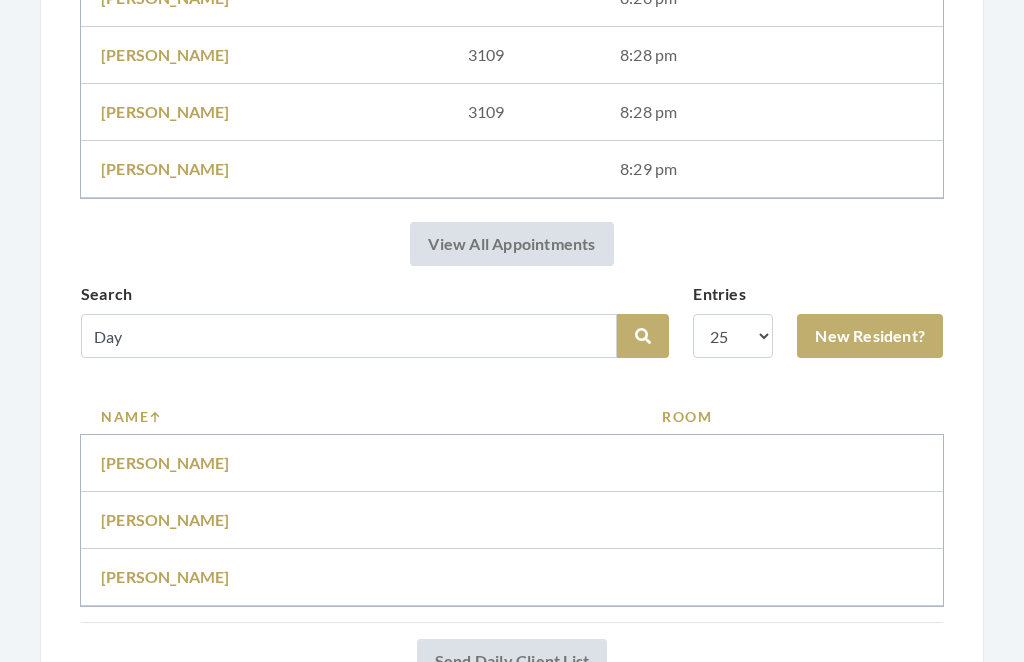 click on "Elizabeth Day" at bounding box center [165, 462] 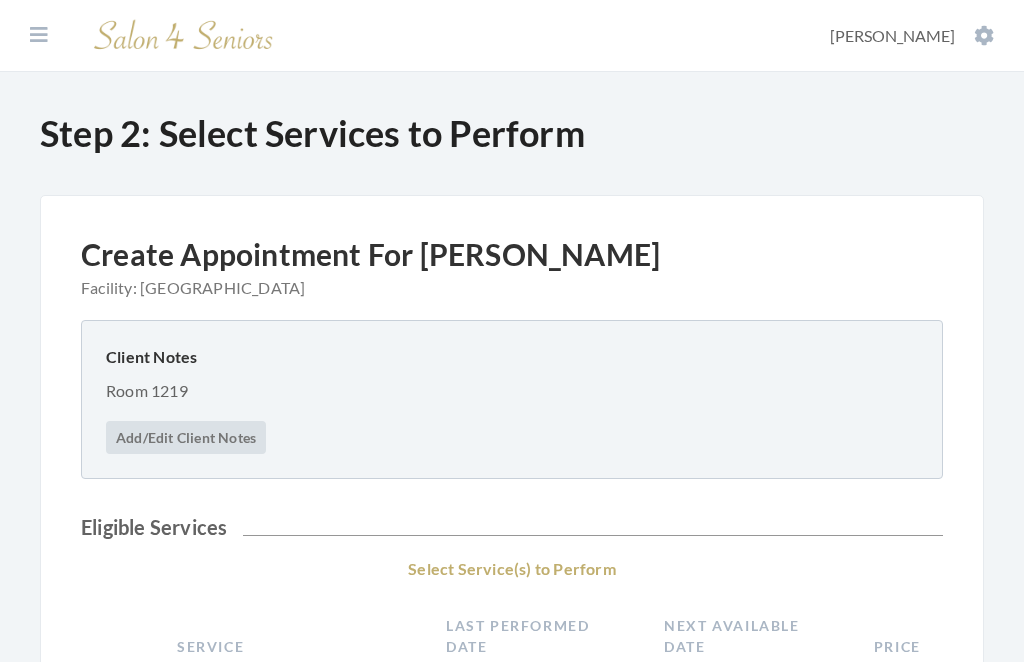 scroll, scrollTop: 0, scrollLeft: 0, axis: both 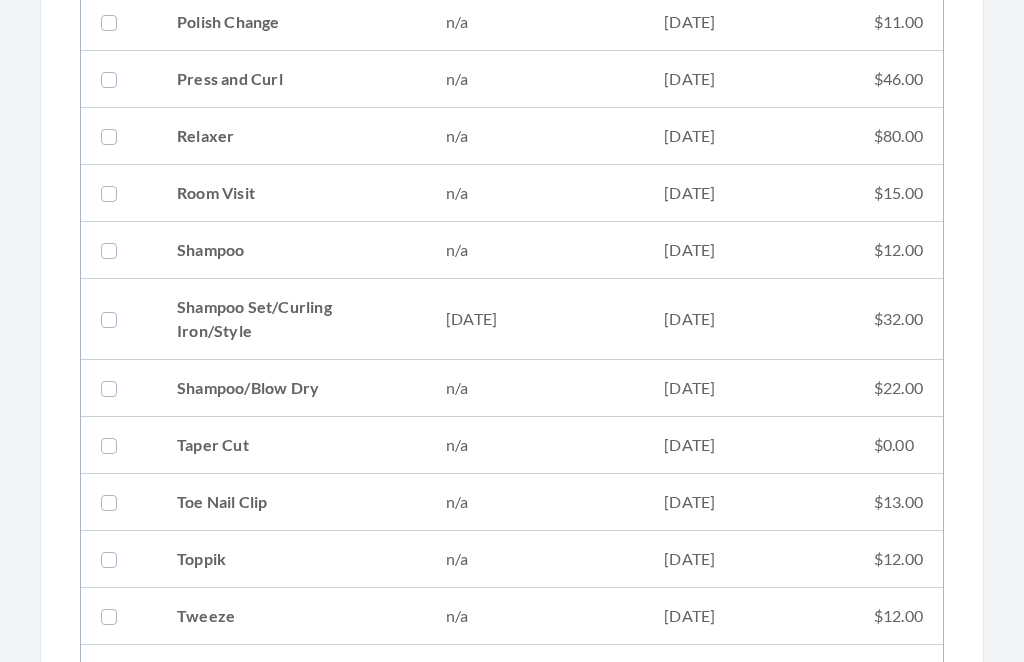 click on "[DATE]" at bounding box center [535, 320] 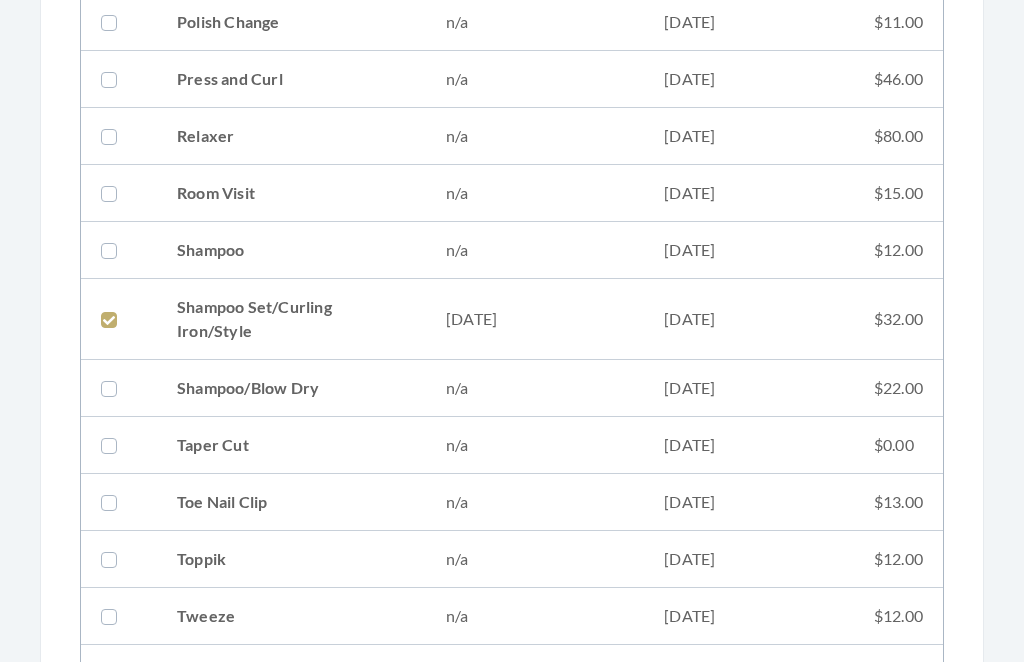 checkbox on "true" 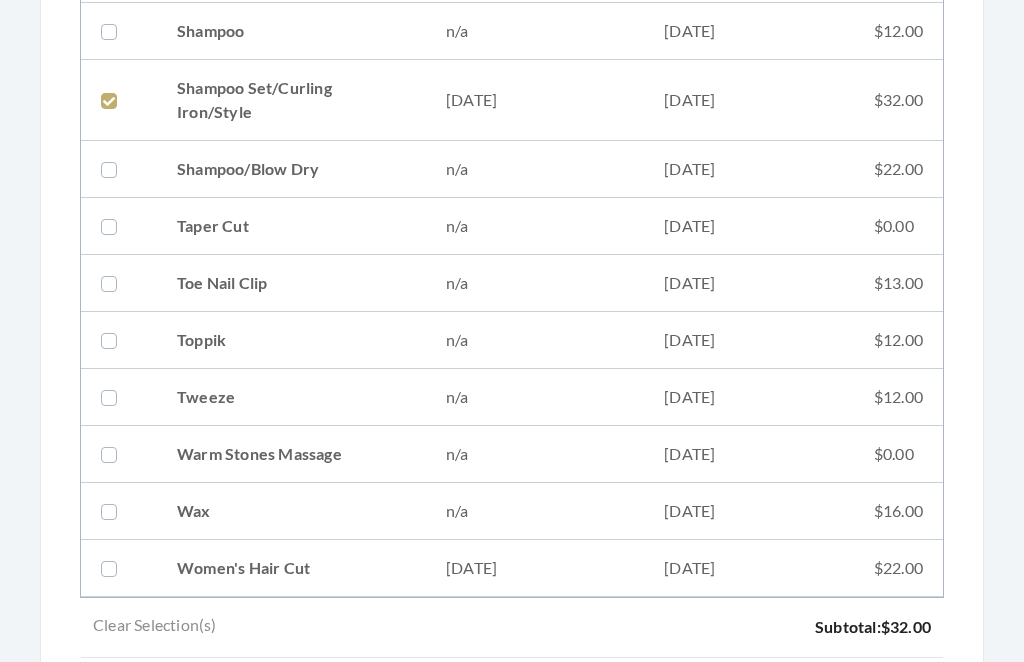 scroll, scrollTop: 2832, scrollLeft: 0, axis: vertical 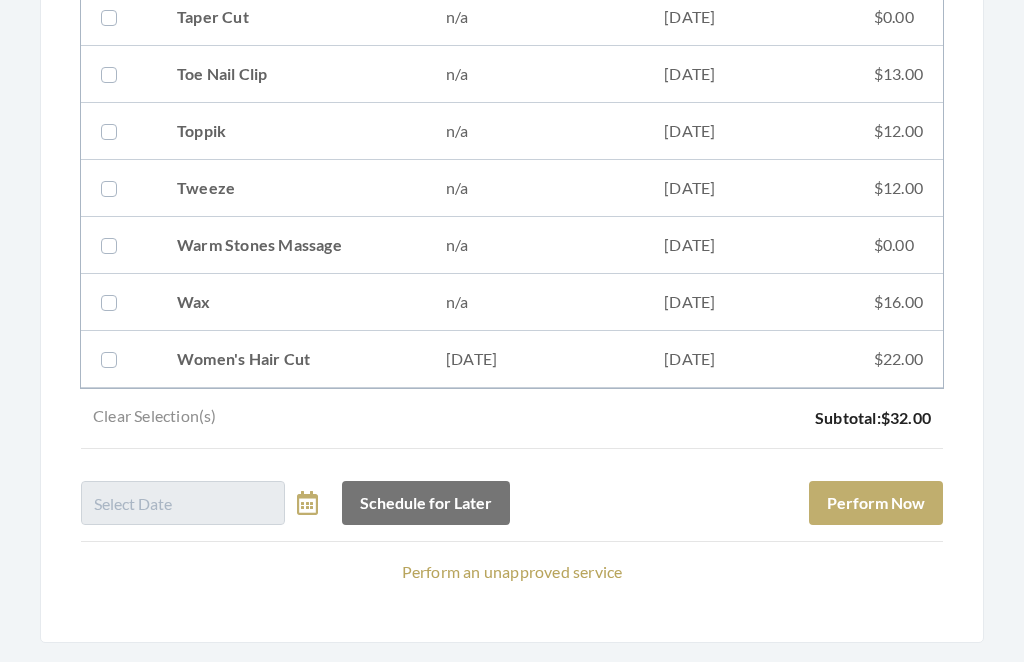click on "Perform Now" at bounding box center (876, 504) 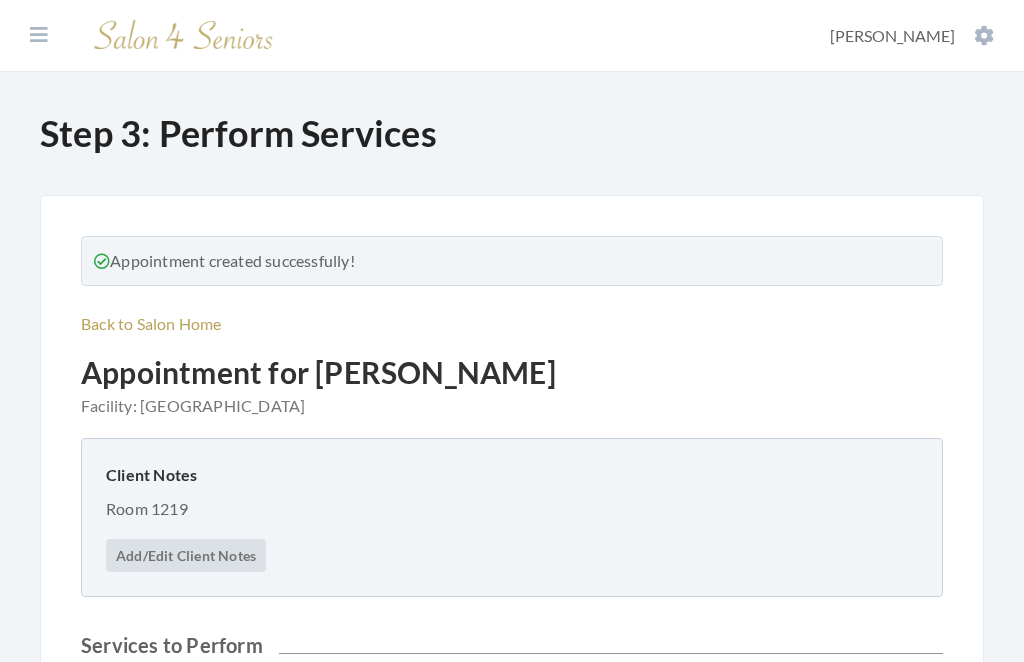scroll, scrollTop: 0, scrollLeft: 0, axis: both 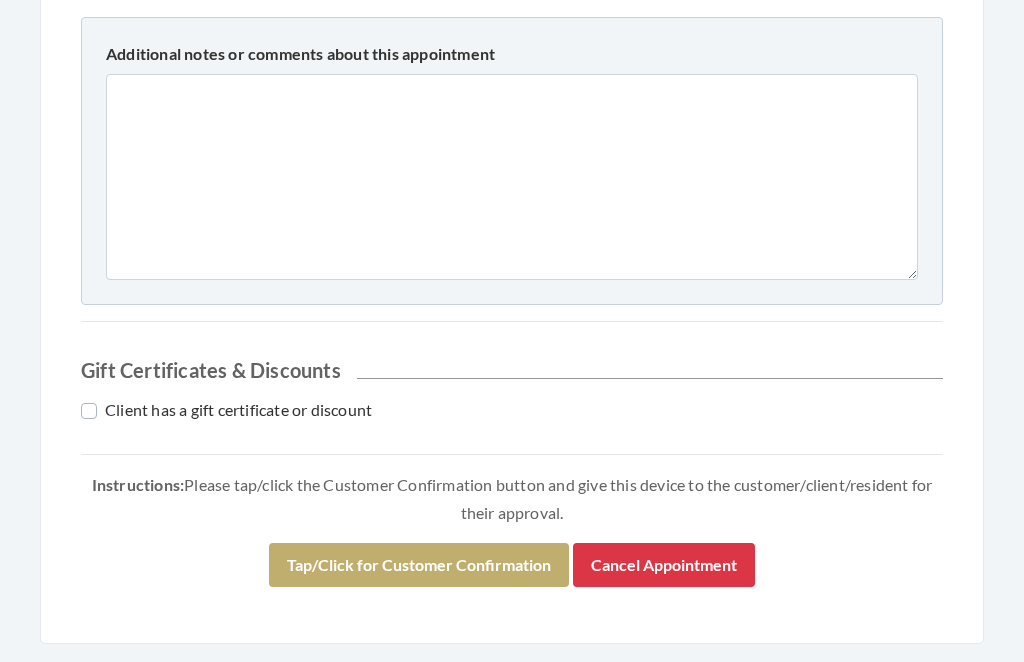 click on "Tap/Click for Customer Confirmation" at bounding box center [419, 565] 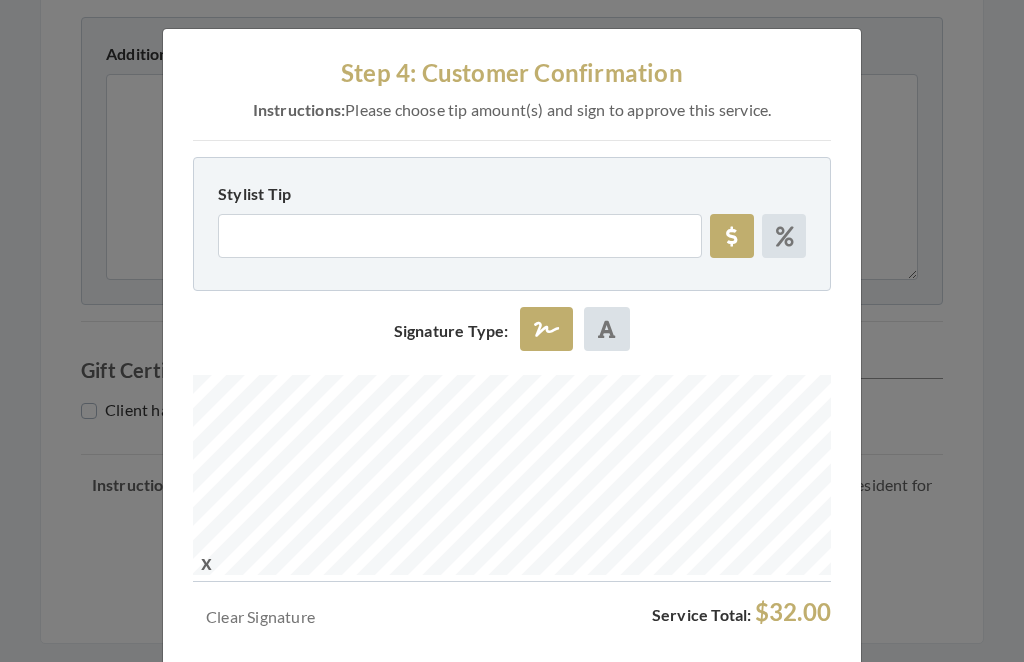 click on "Approve Service" at bounding box center (473, 691) 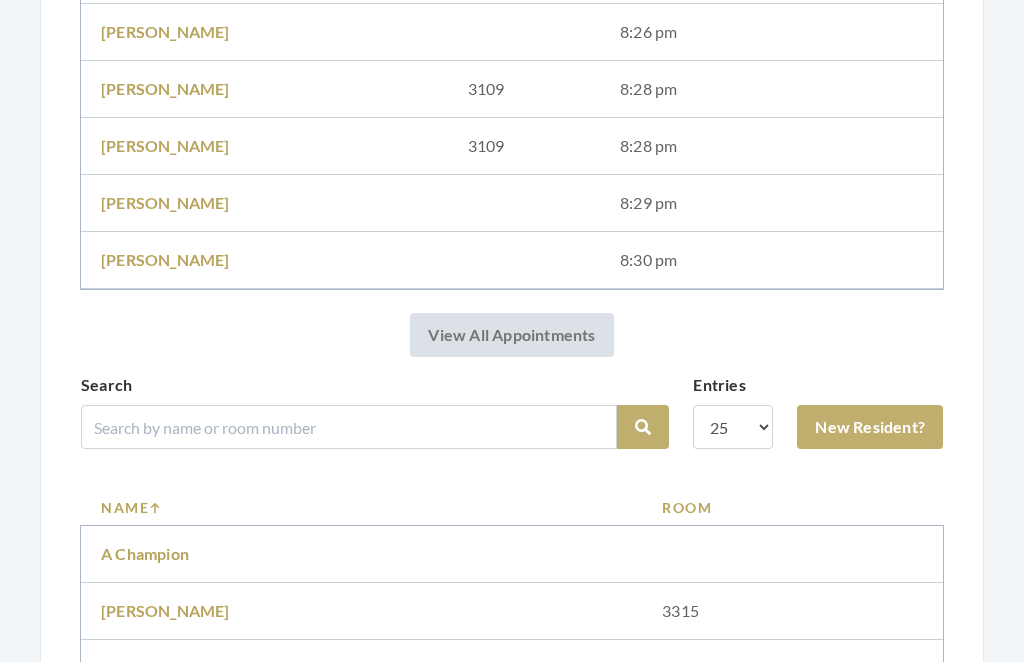 scroll, scrollTop: 2229, scrollLeft: 0, axis: vertical 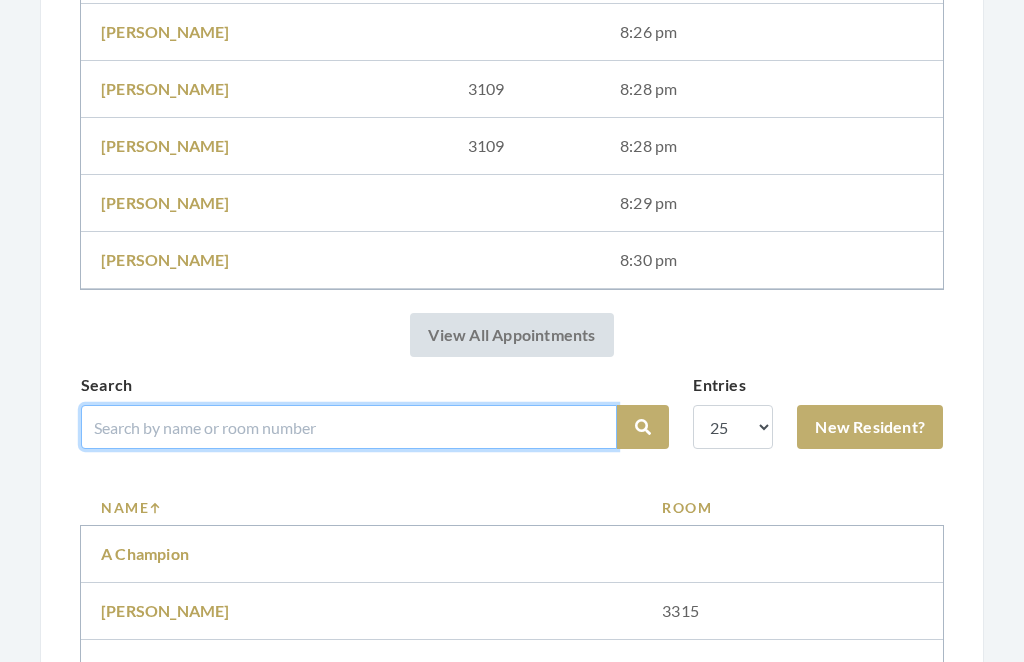 click at bounding box center (349, 427) 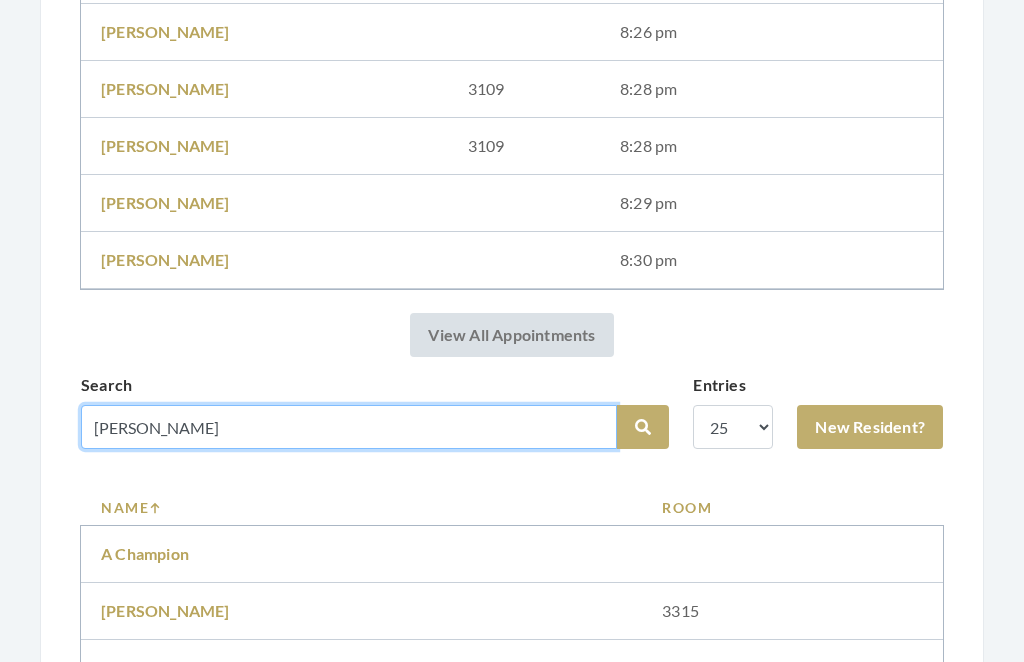 type on "Lowery" 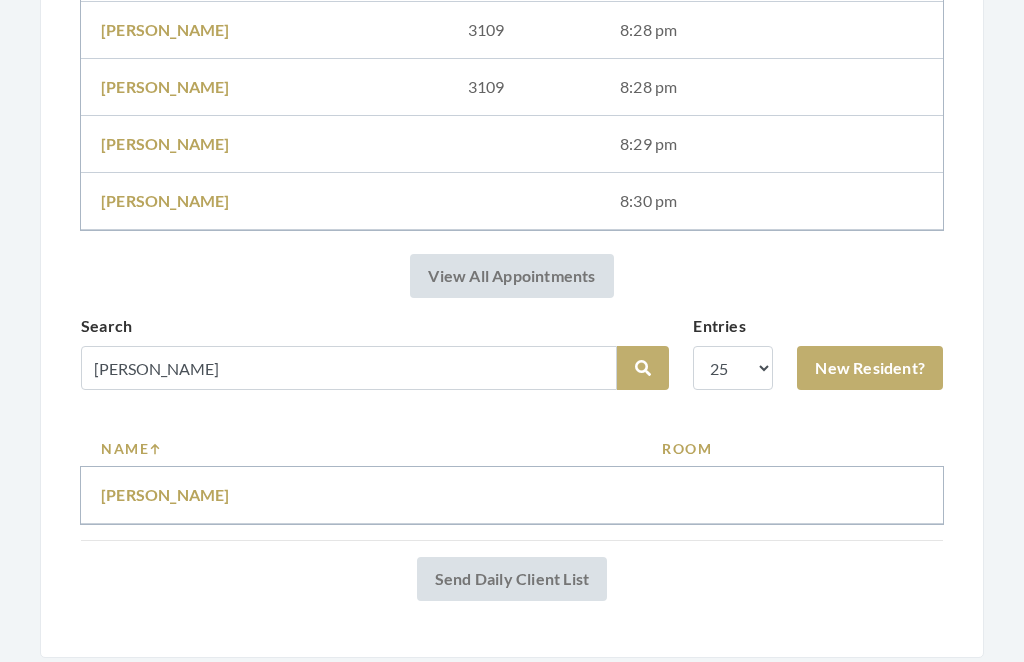 scroll, scrollTop: 2228, scrollLeft: 0, axis: vertical 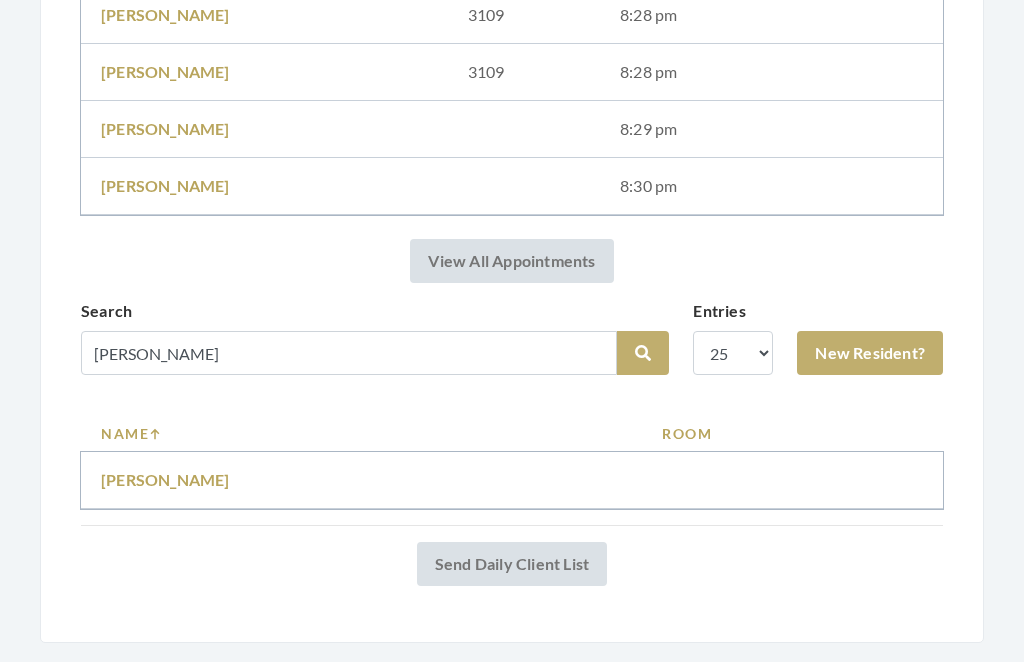 click on "Mary Lowery" at bounding box center [165, 480] 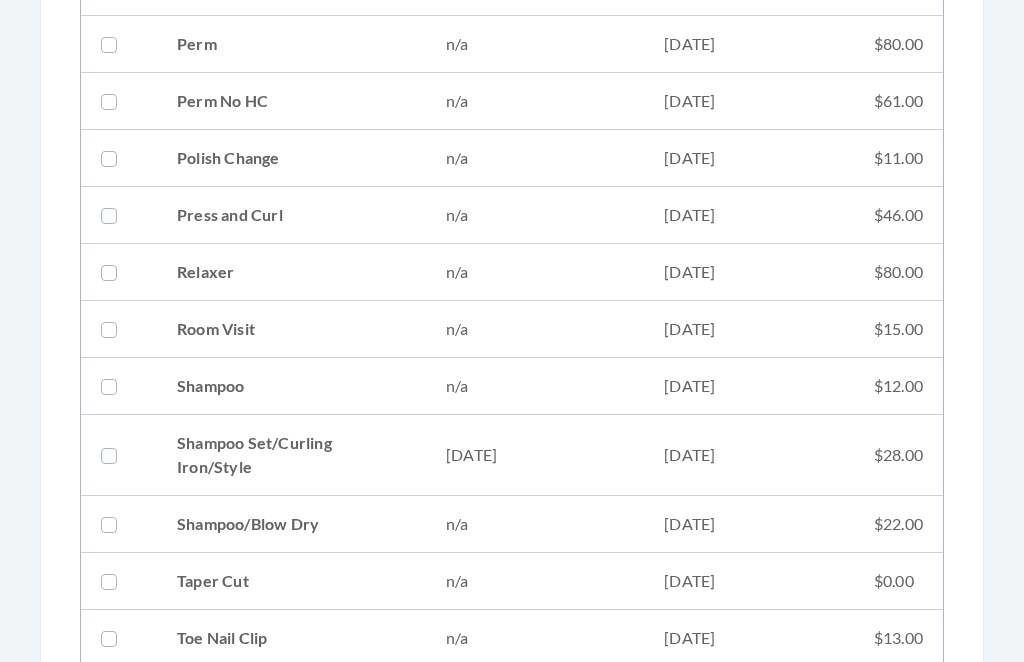 scroll, scrollTop: 2162, scrollLeft: 0, axis: vertical 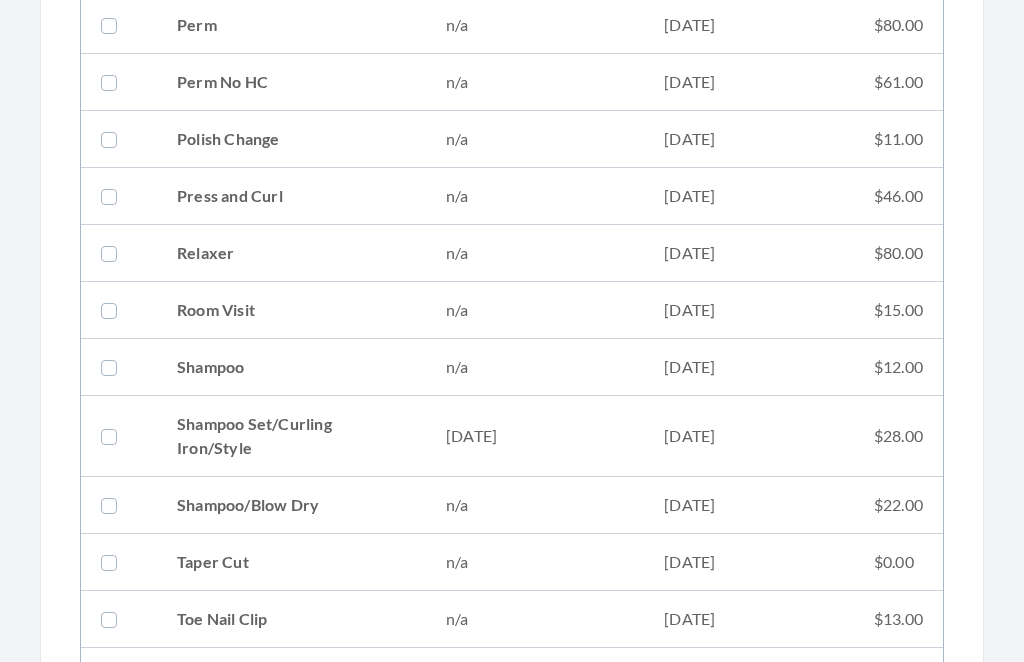 click on "Shampoo Set/Curling Iron/Style" at bounding box center [291, 436] 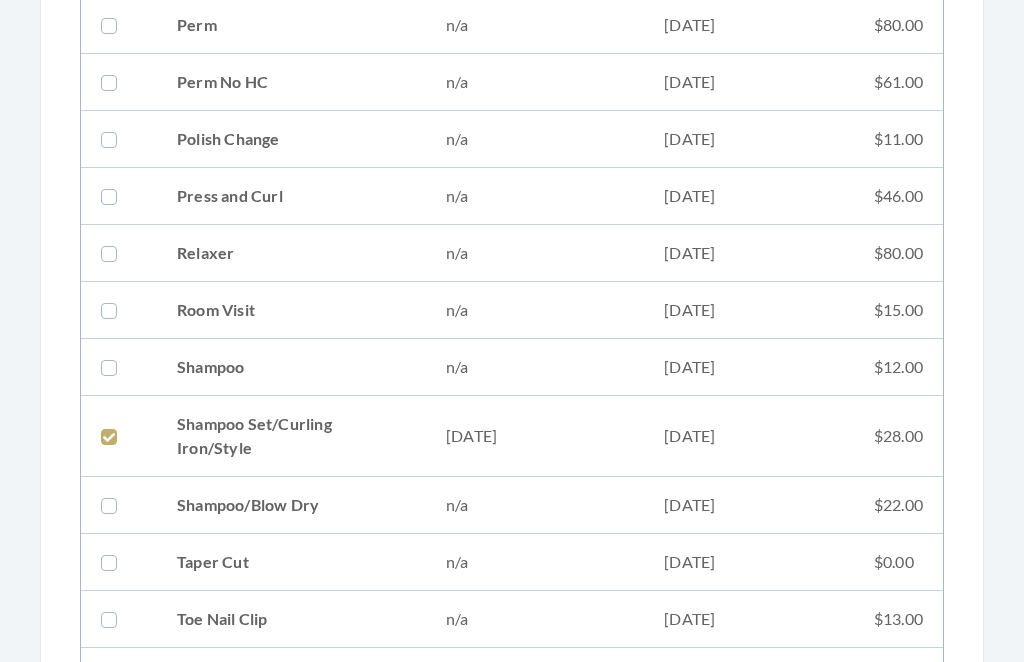 checkbox on "true" 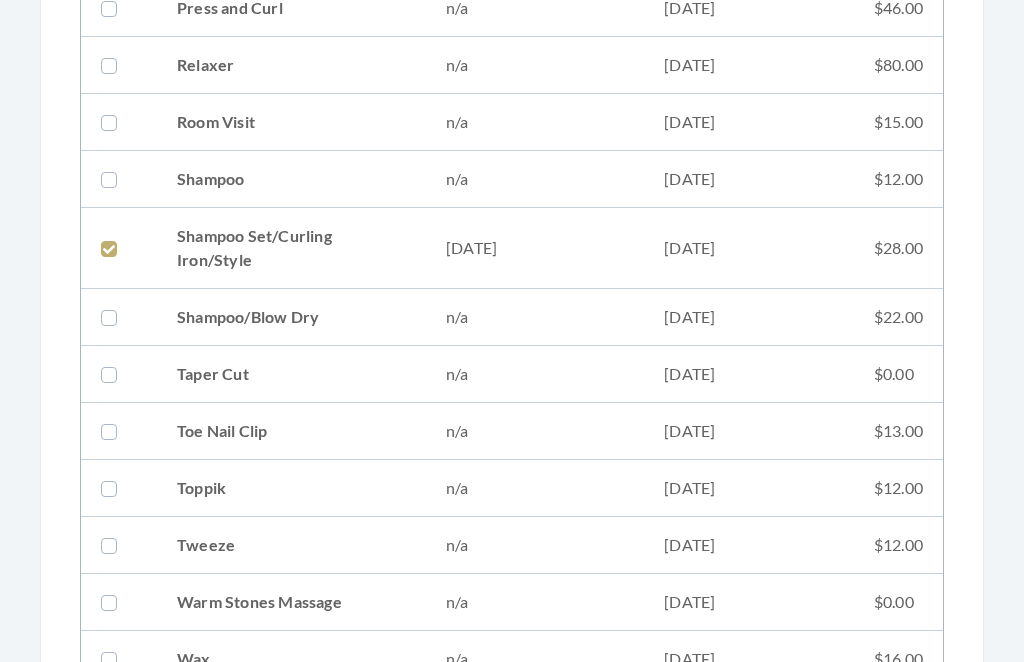 scroll, scrollTop: 2706, scrollLeft: 0, axis: vertical 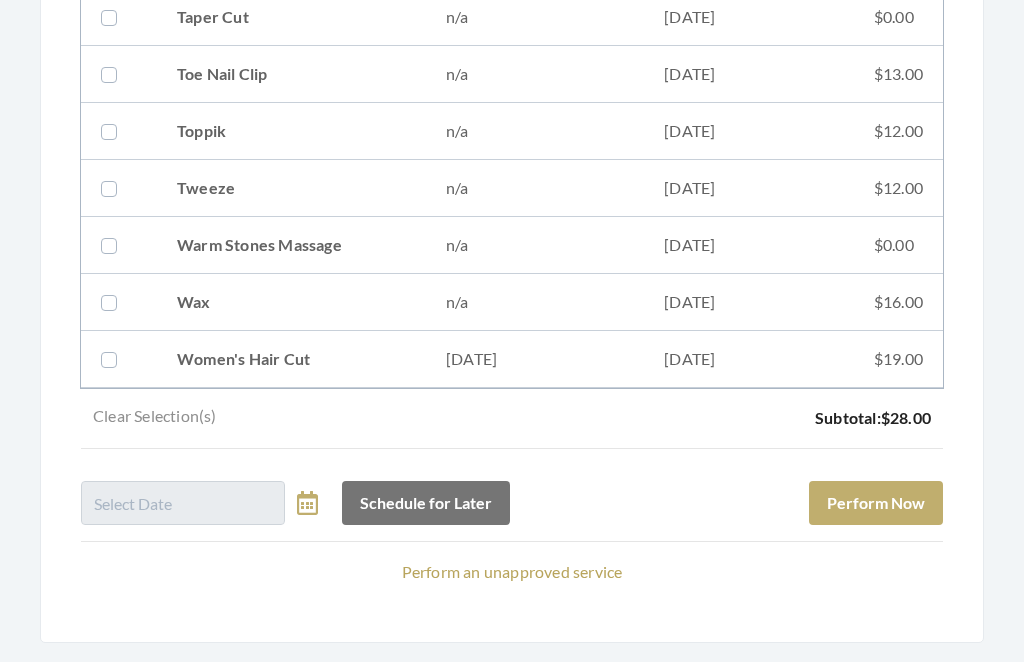 click on "Perform Now" at bounding box center (876, 504) 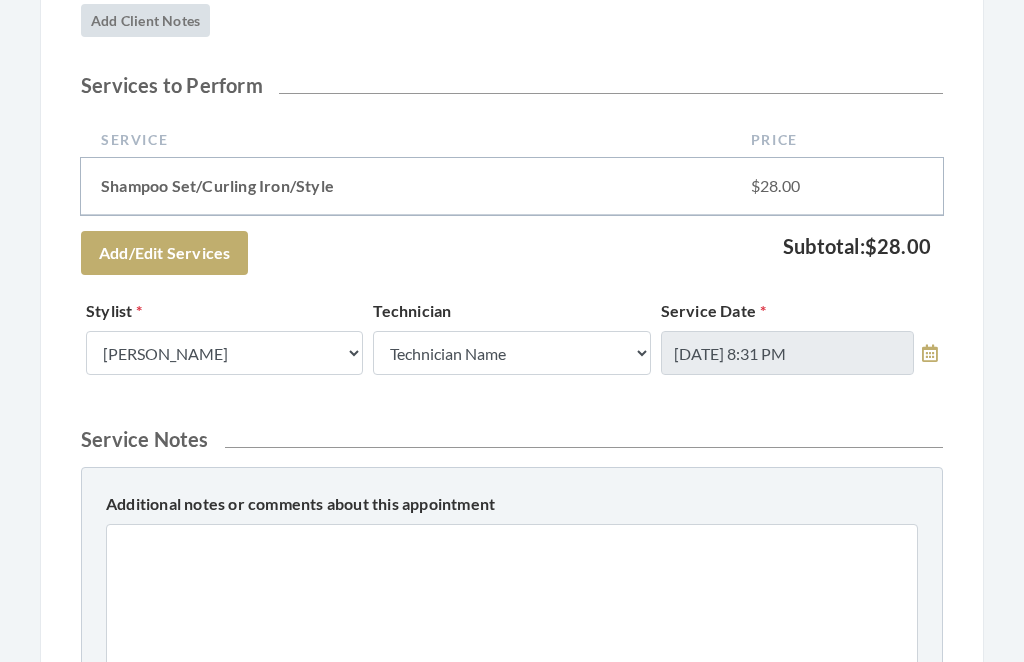 scroll, scrollTop: 884, scrollLeft: 0, axis: vertical 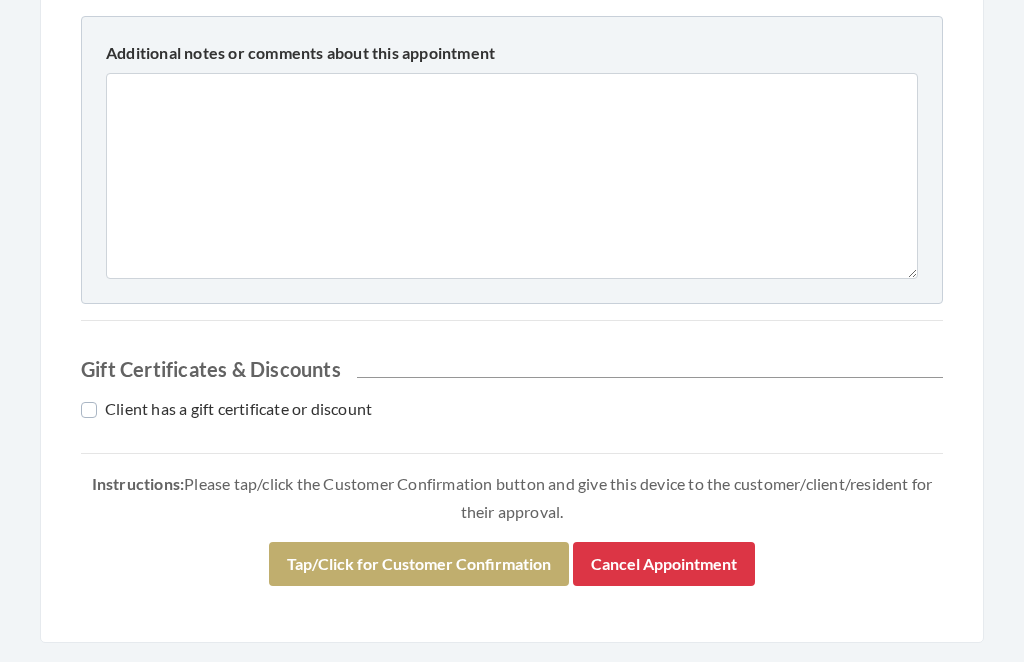 click on "Tap/Click for Customer Confirmation" at bounding box center (419, 565) 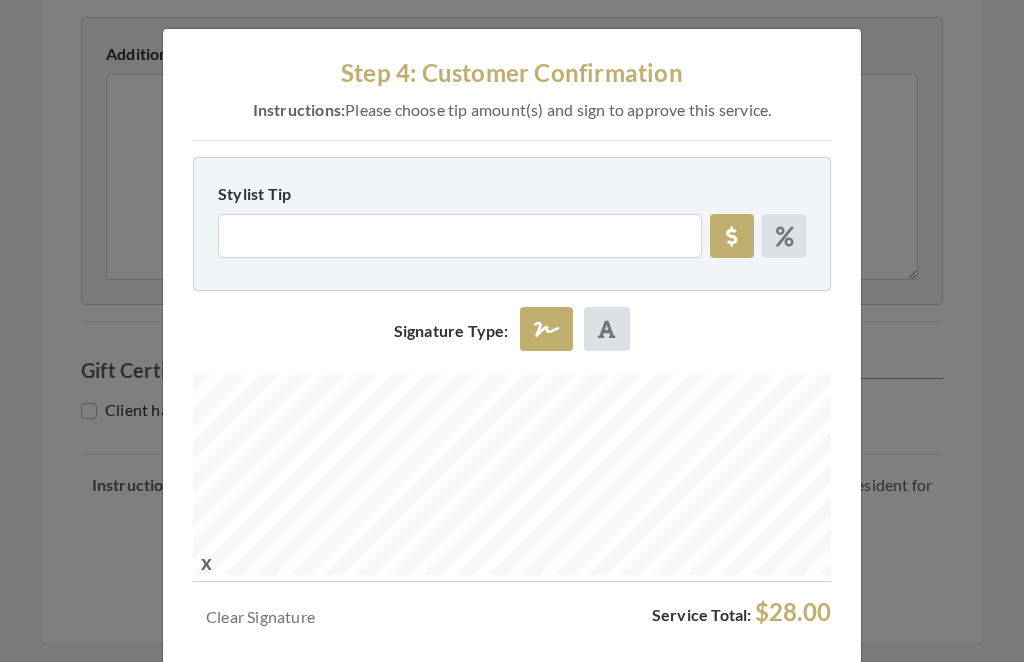 click on "Approve Service" at bounding box center [473, 691] 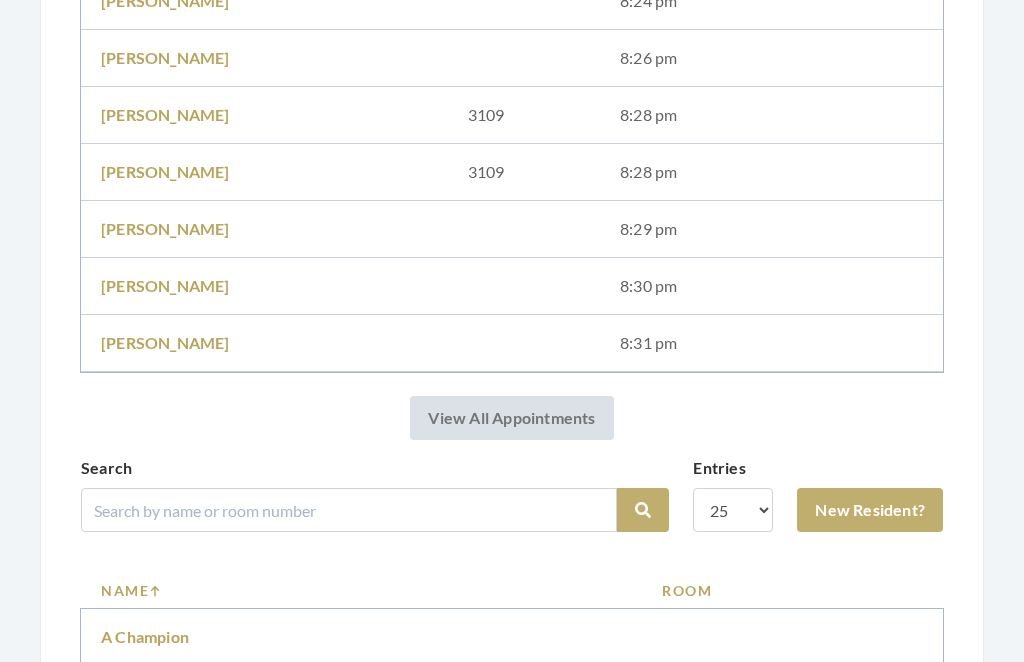 scroll, scrollTop: 2203, scrollLeft: 0, axis: vertical 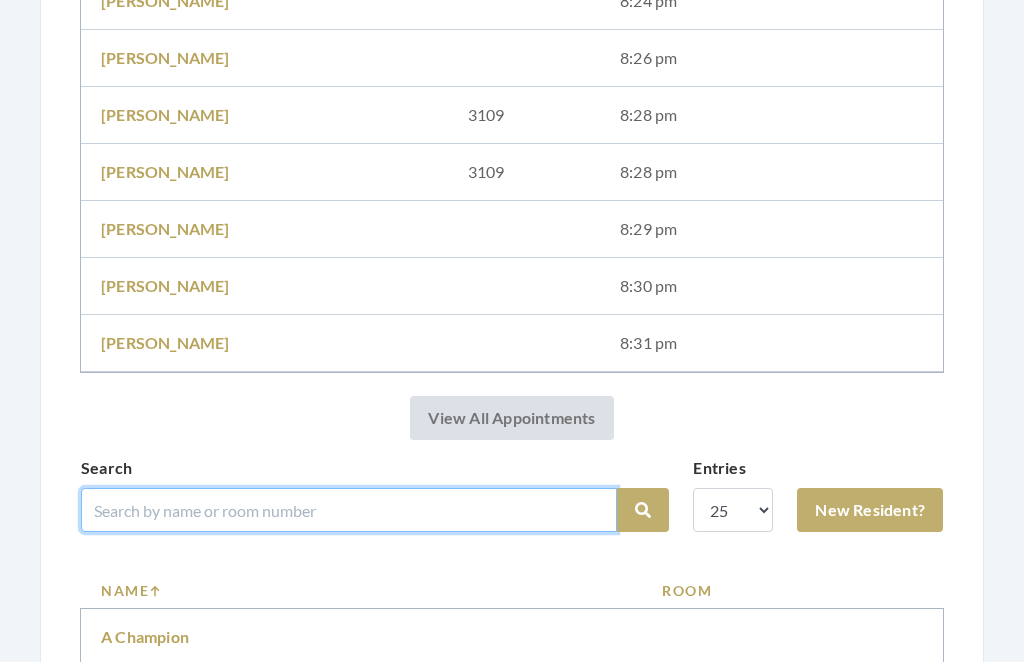 click at bounding box center [349, 510] 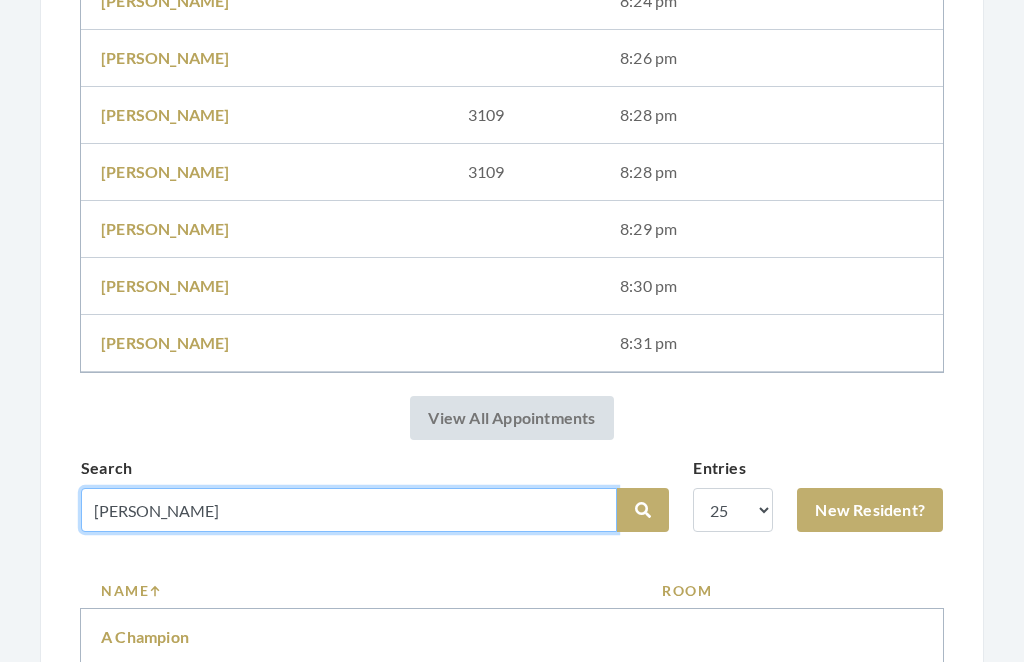 type on "Mason" 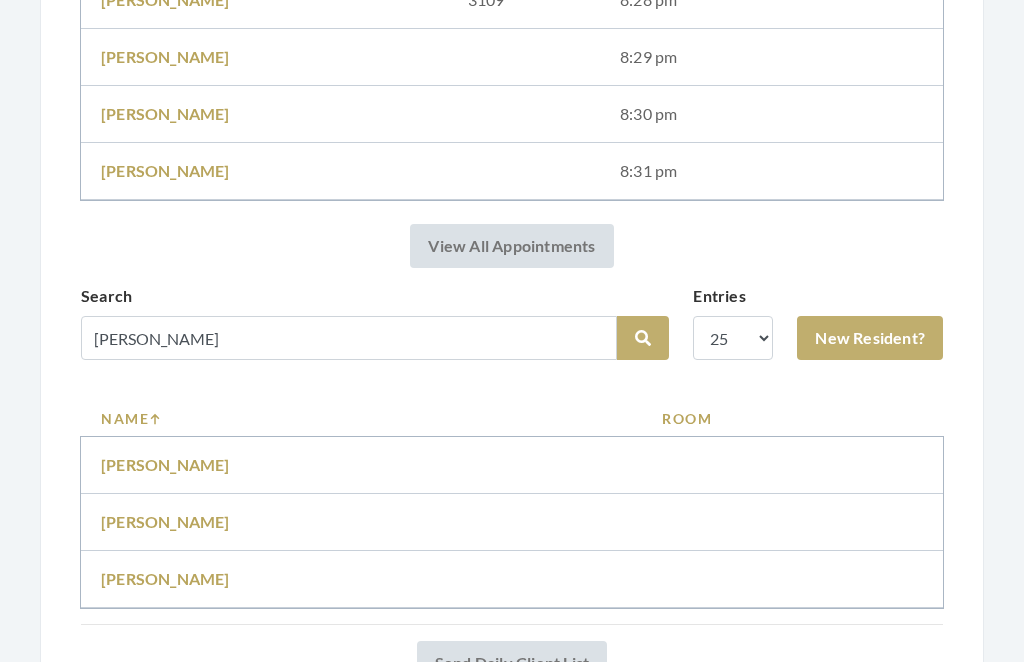 scroll, scrollTop: 2307, scrollLeft: 0, axis: vertical 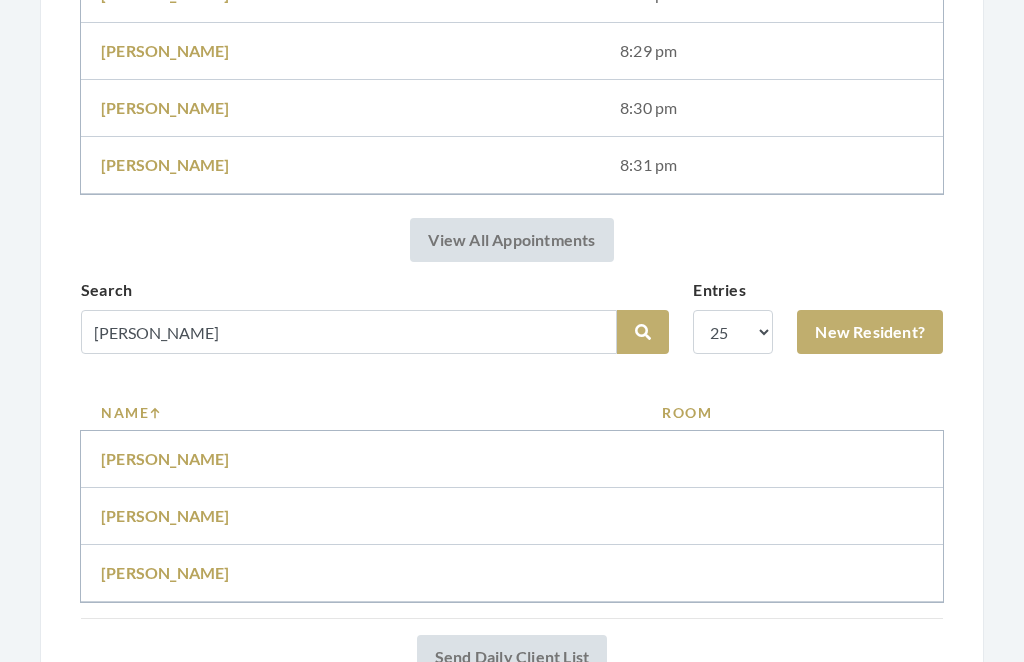 click on "Barbara Mason" at bounding box center (165, 458) 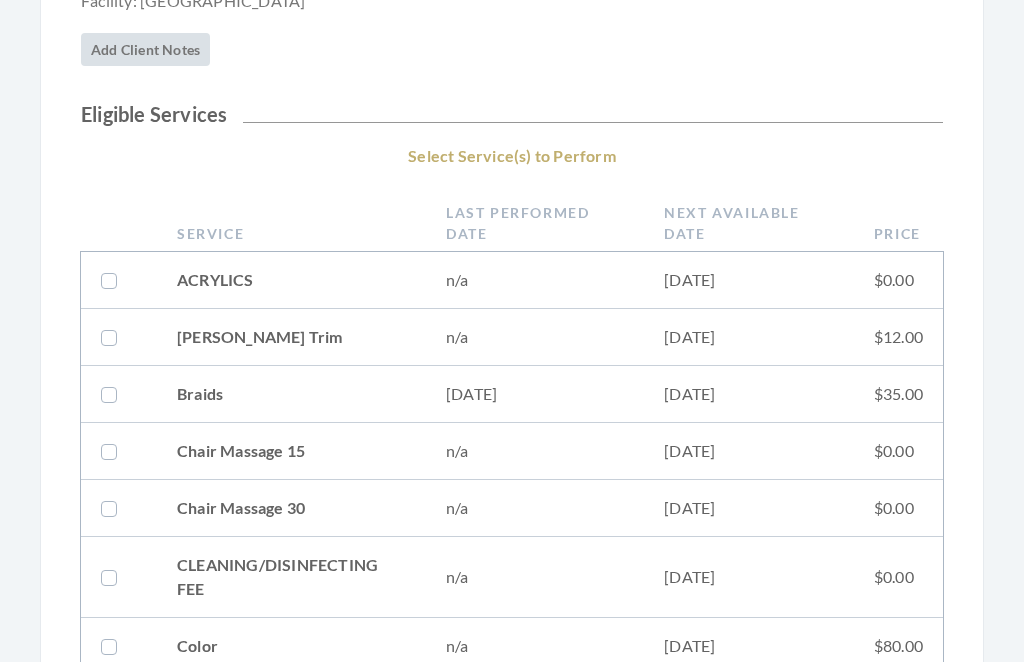 scroll, scrollTop: 289, scrollLeft: 0, axis: vertical 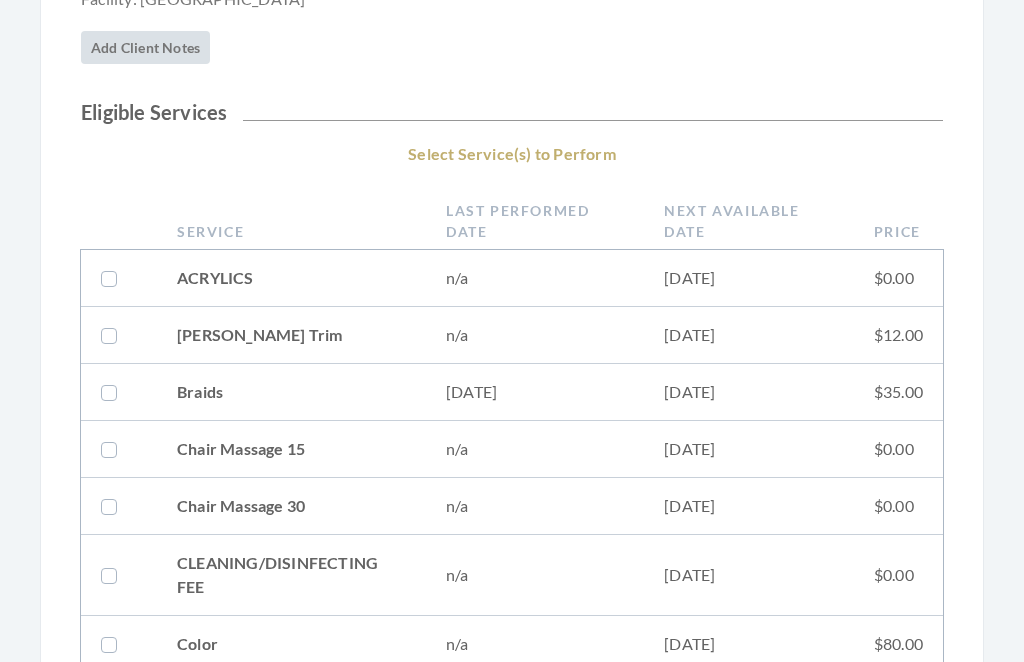 click on "$35.00" at bounding box center (898, 392) 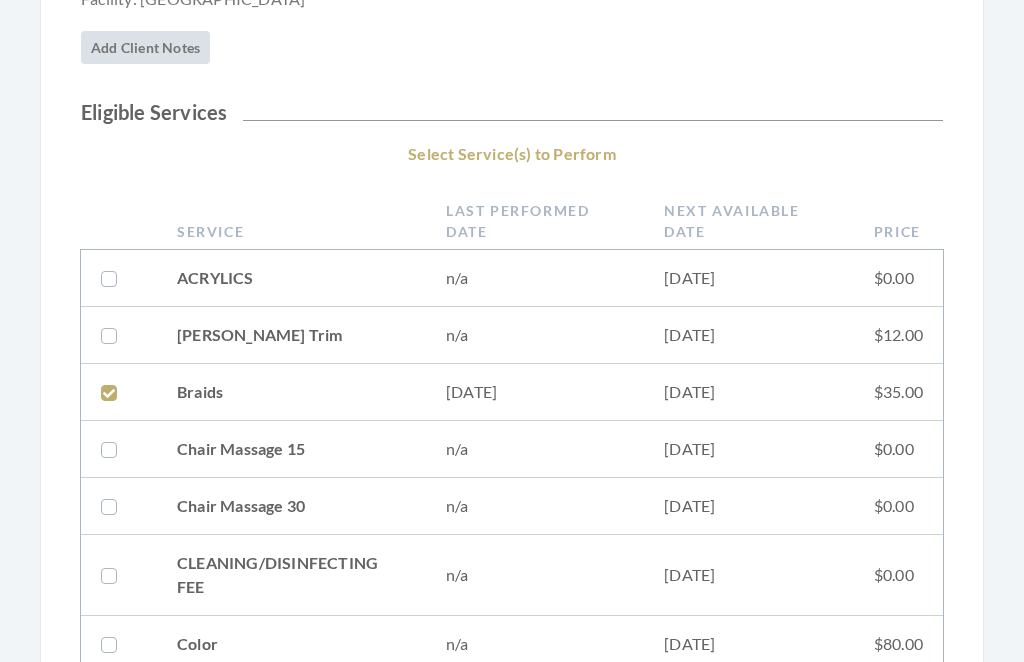checkbox on "true" 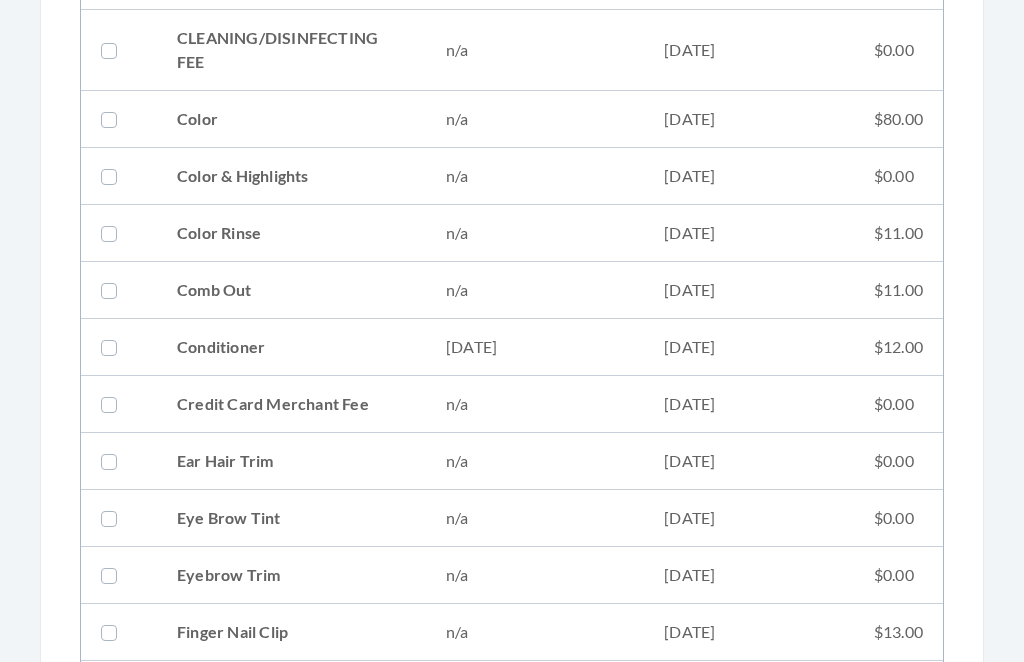 scroll, scrollTop: 814, scrollLeft: 0, axis: vertical 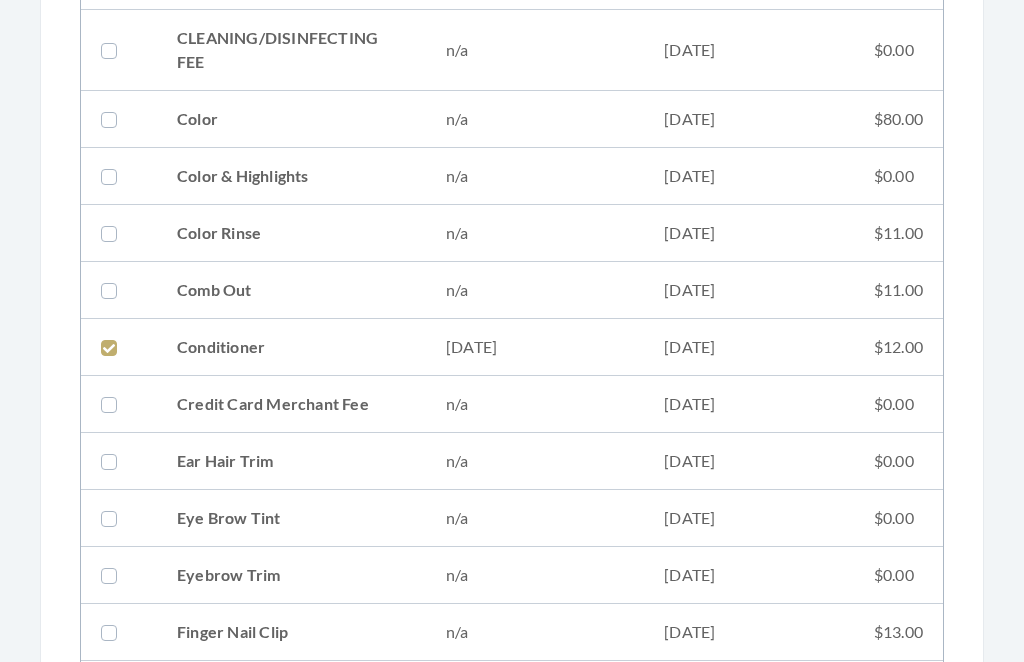 checkbox on "true" 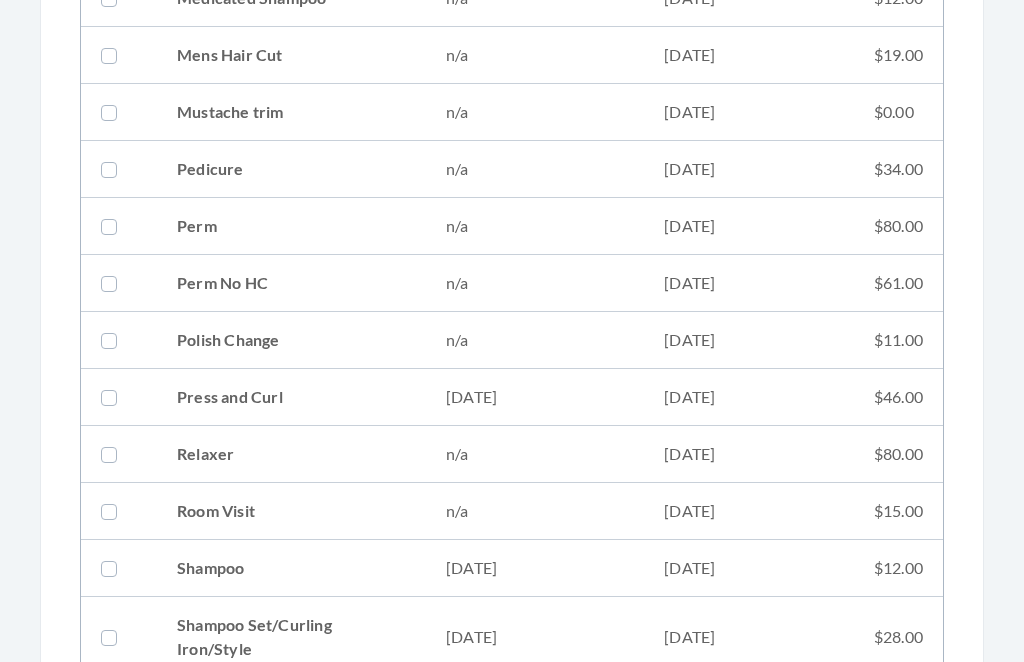 scroll, scrollTop: 1961, scrollLeft: 0, axis: vertical 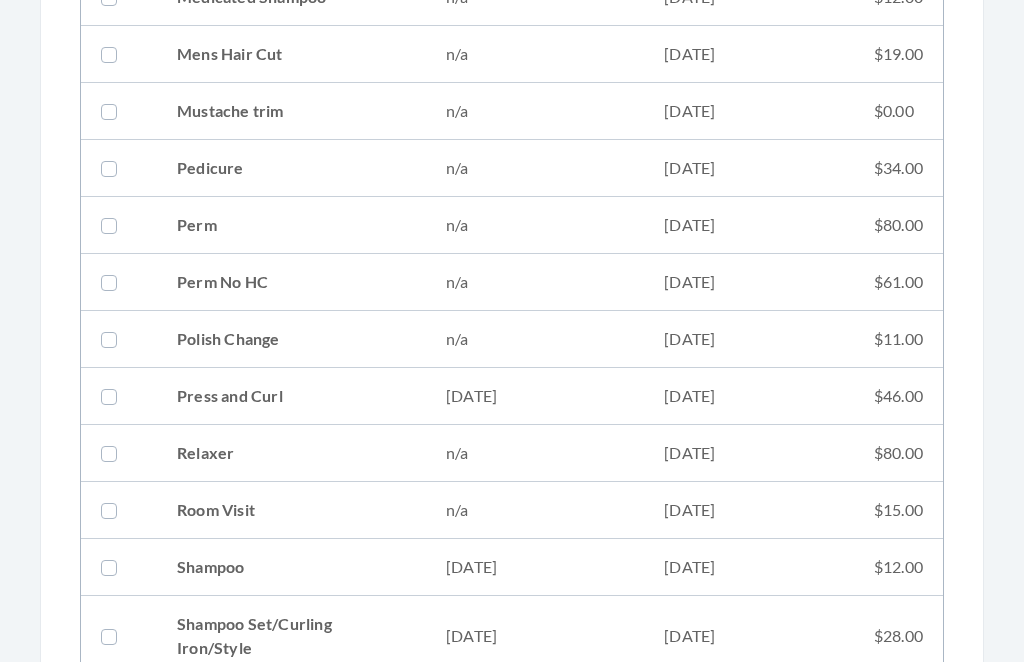 click on "Shampoo" at bounding box center [291, 568] 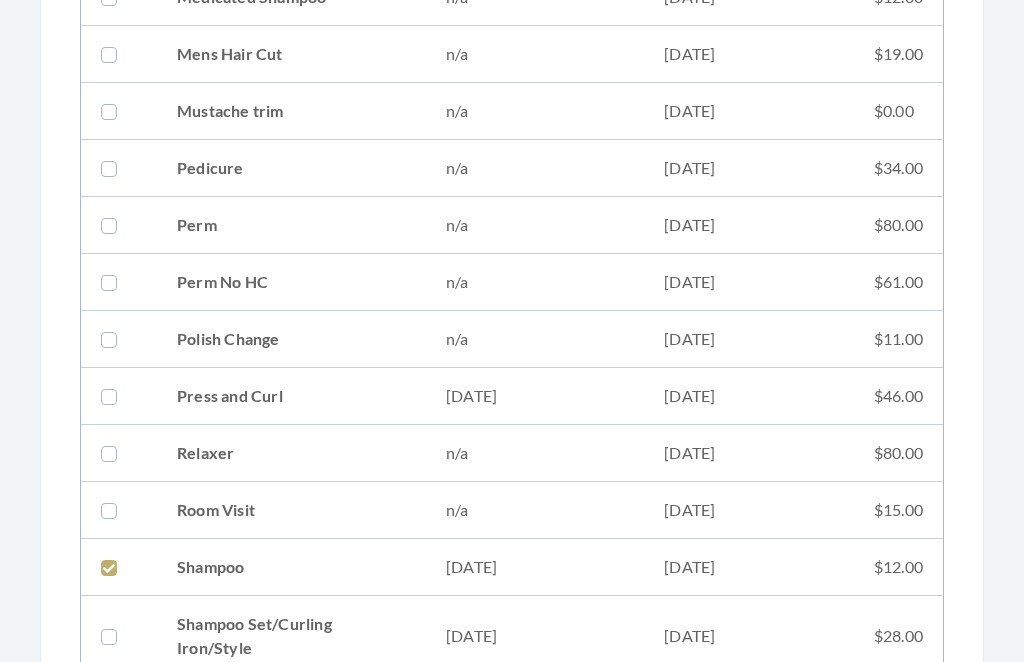 checkbox on "true" 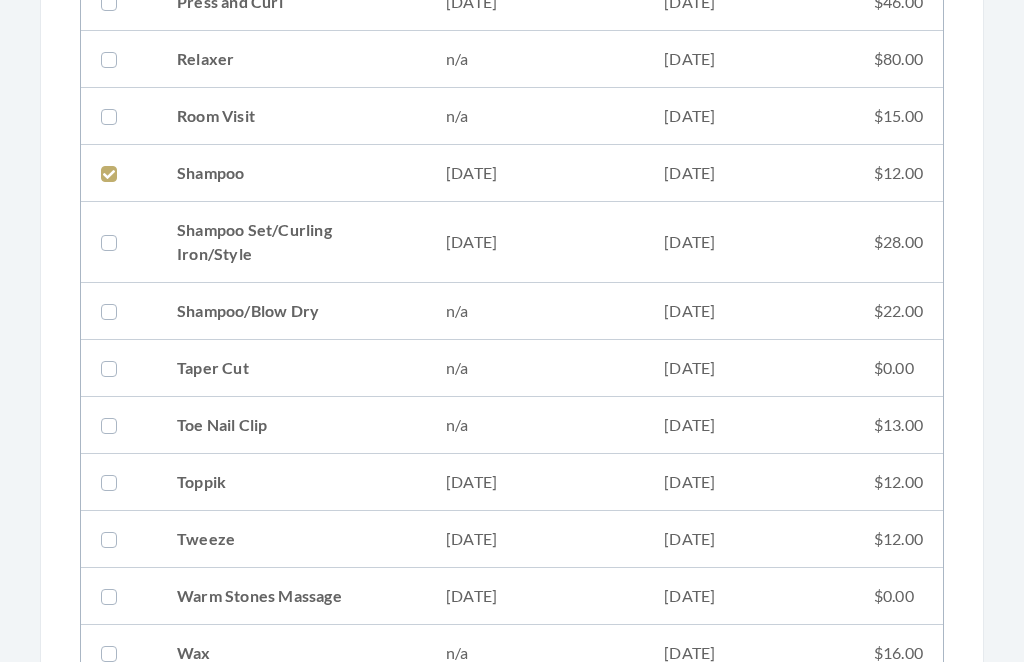 scroll, scrollTop: 2706, scrollLeft: 0, axis: vertical 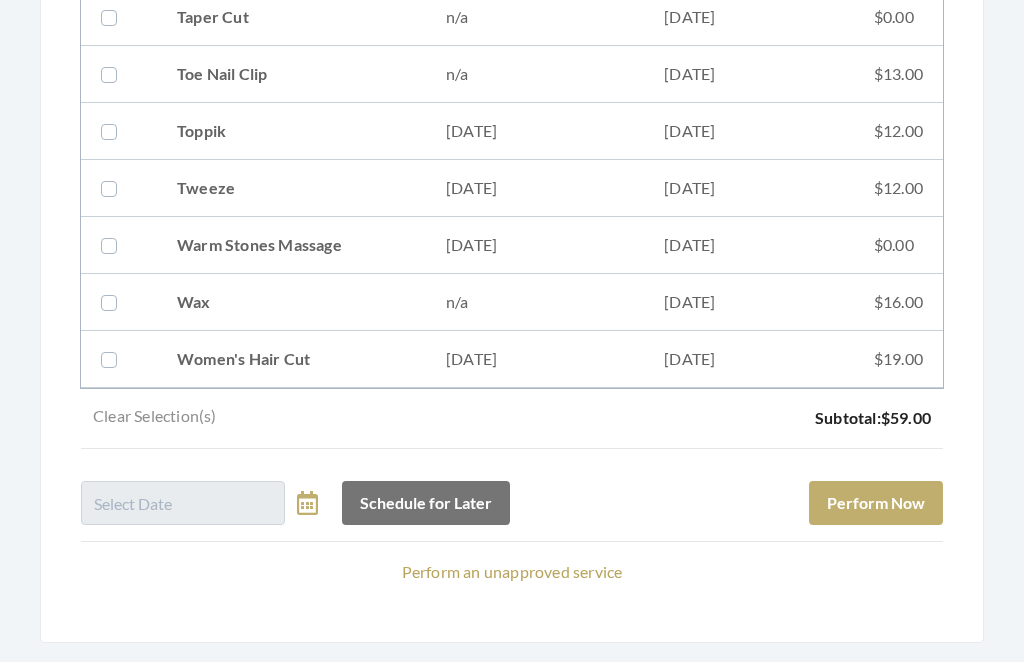 click on "Perform Now" at bounding box center (876, 504) 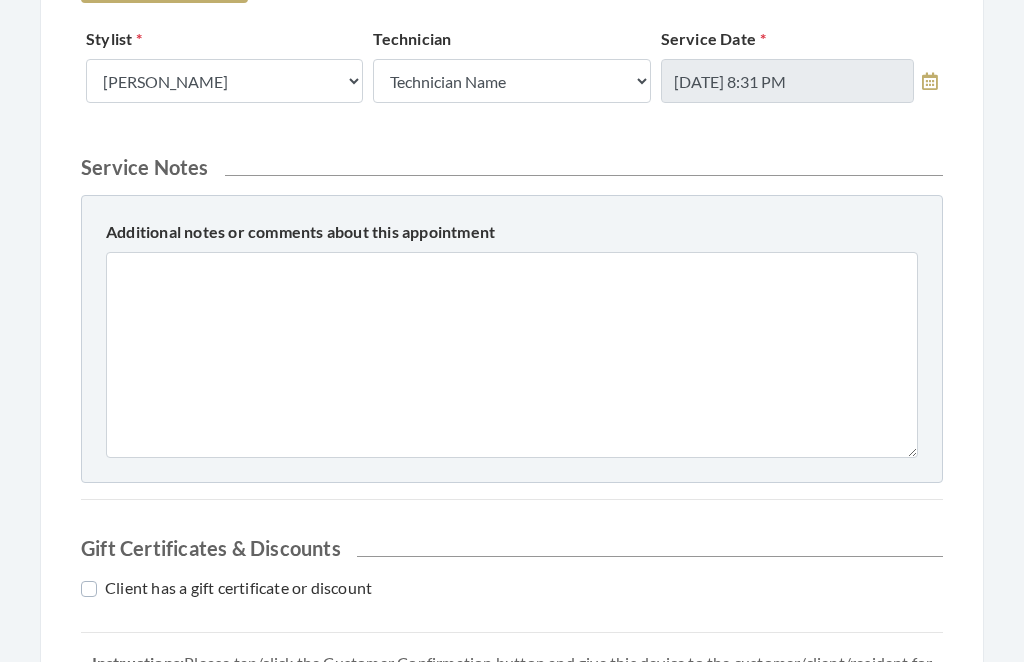 scroll, scrollTop: 998, scrollLeft: 0, axis: vertical 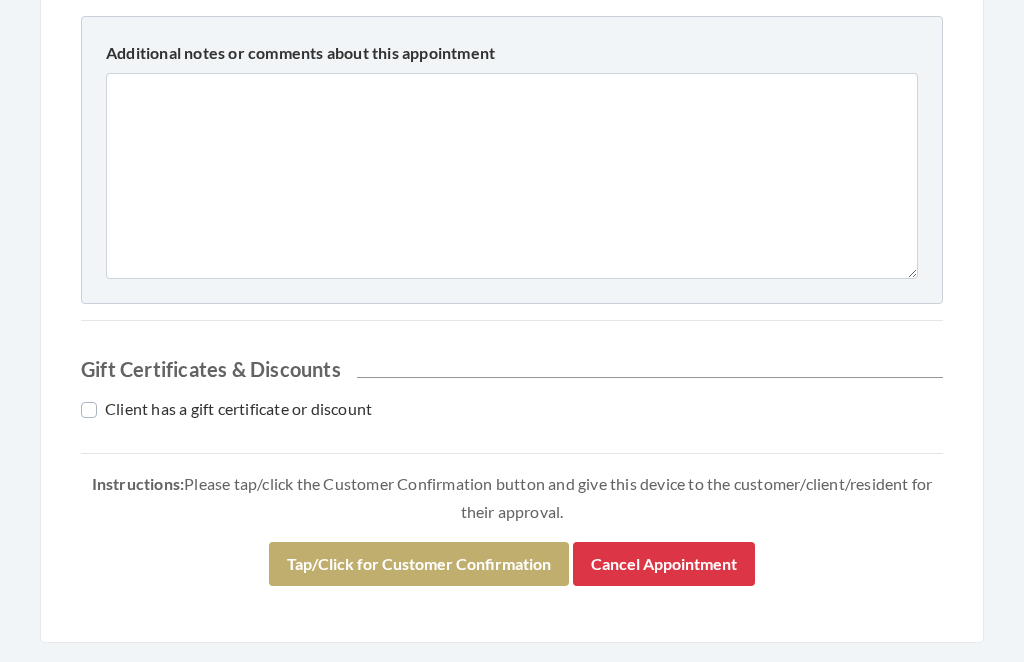 click on "Tap/Click for Customer Confirmation" at bounding box center [419, 565] 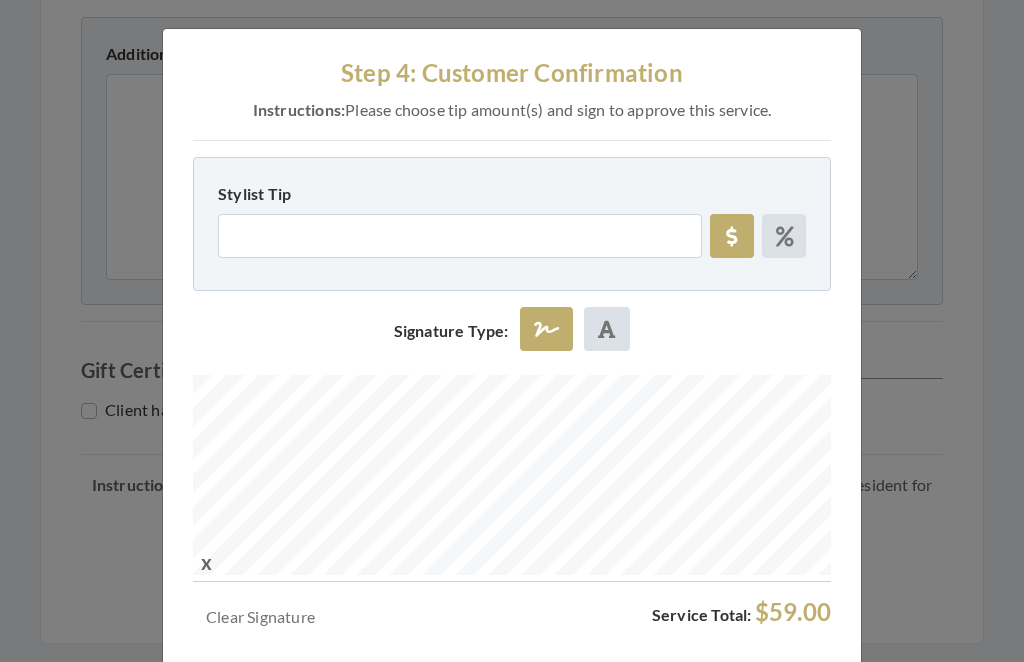click on "Approve Service" at bounding box center [473, 691] 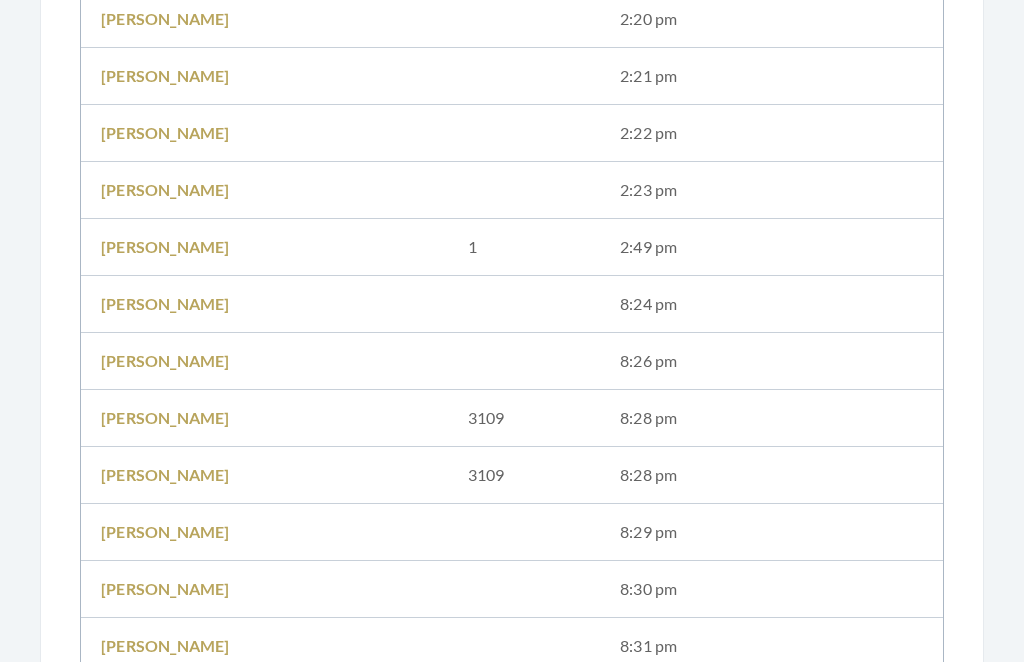 scroll, scrollTop: 1908, scrollLeft: 0, axis: vertical 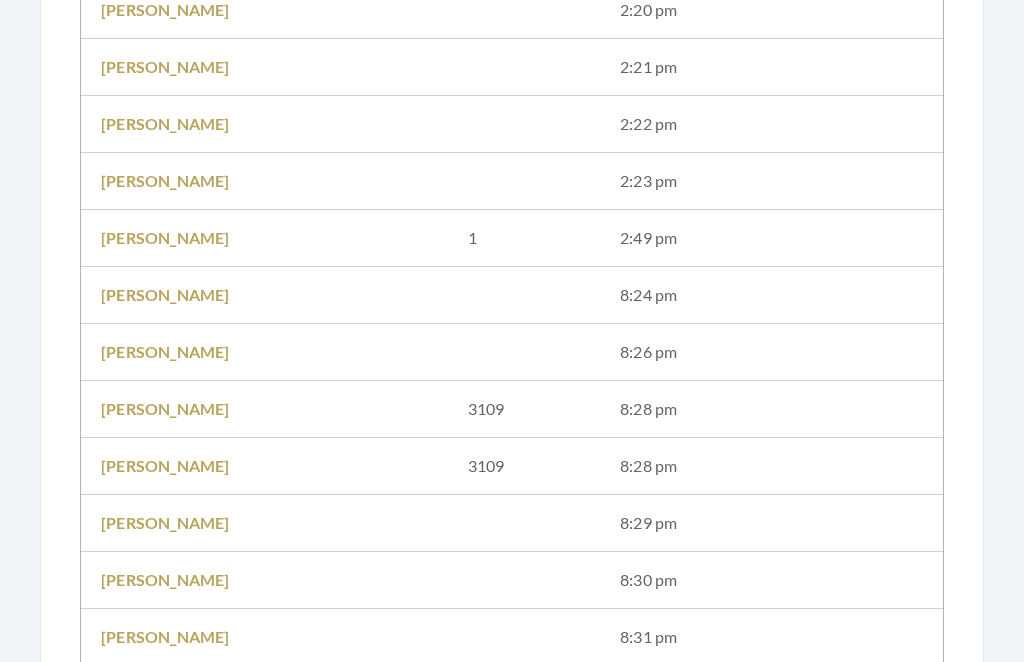 click on "Joyce Dawkins" at bounding box center [264, 467] 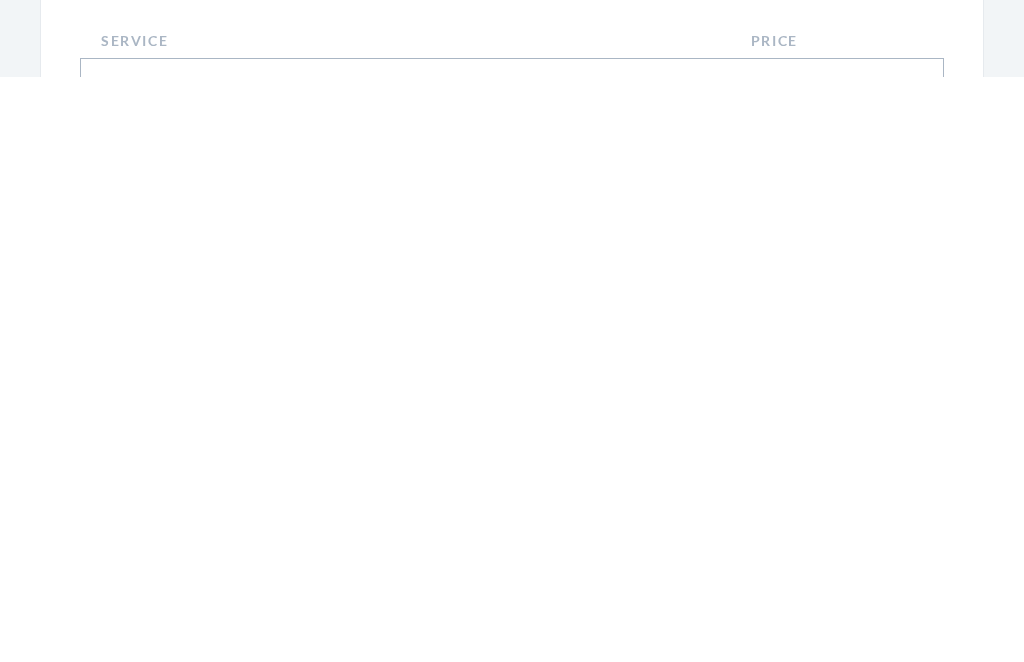 scroll, scrollTop: 639, scrollLeft: 0, axis: vertical 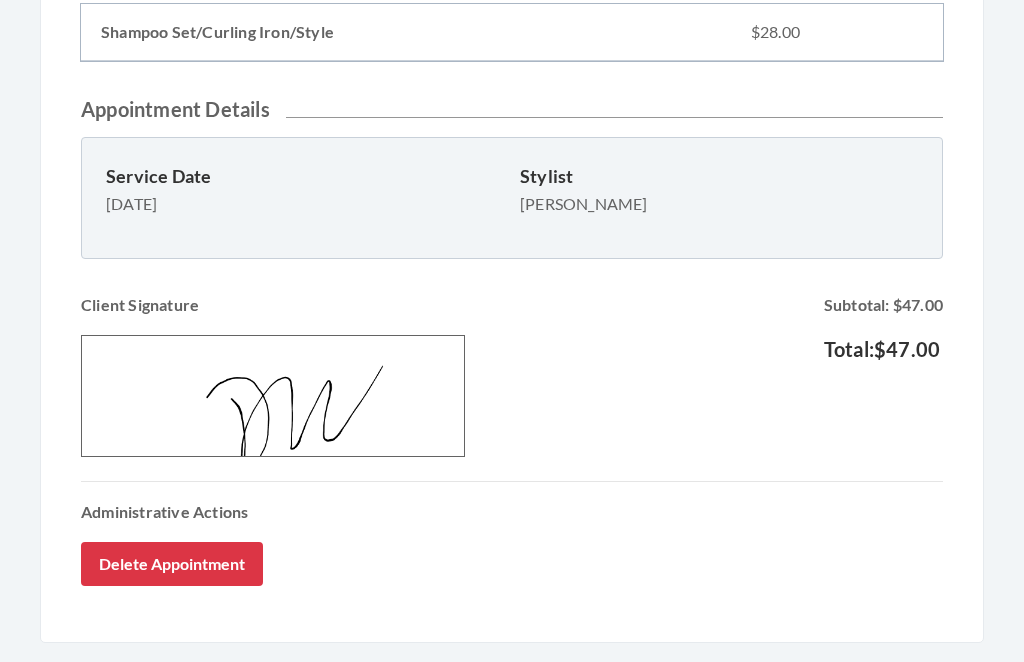 click on "Delete Appointment" at bounding box center [172, 565] 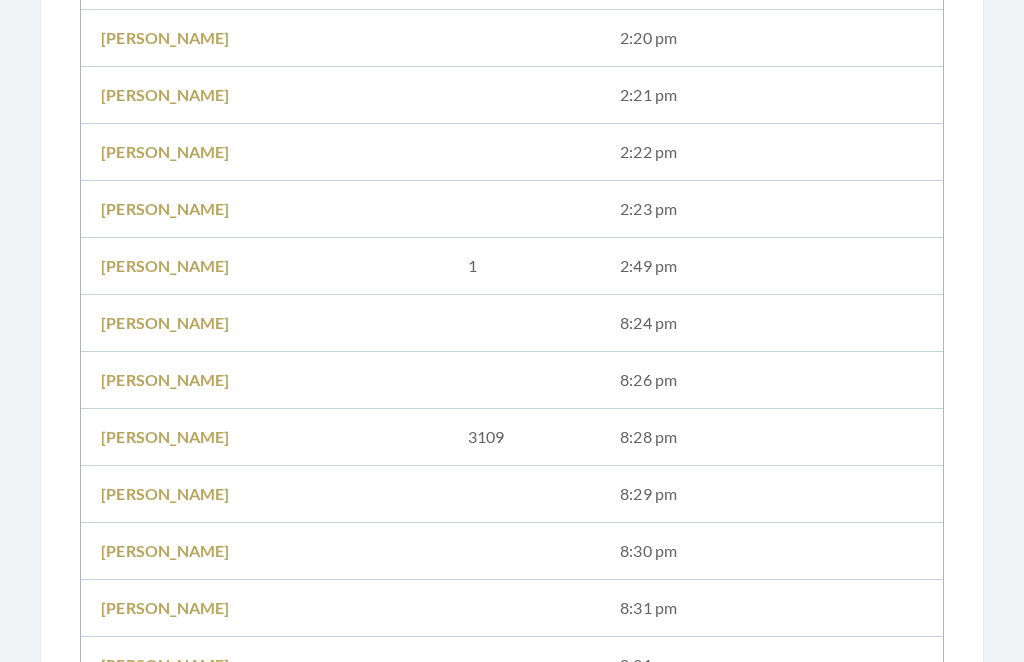 scroll, scrollTop: 1883, scrollLeft: 0, axis: vertical 